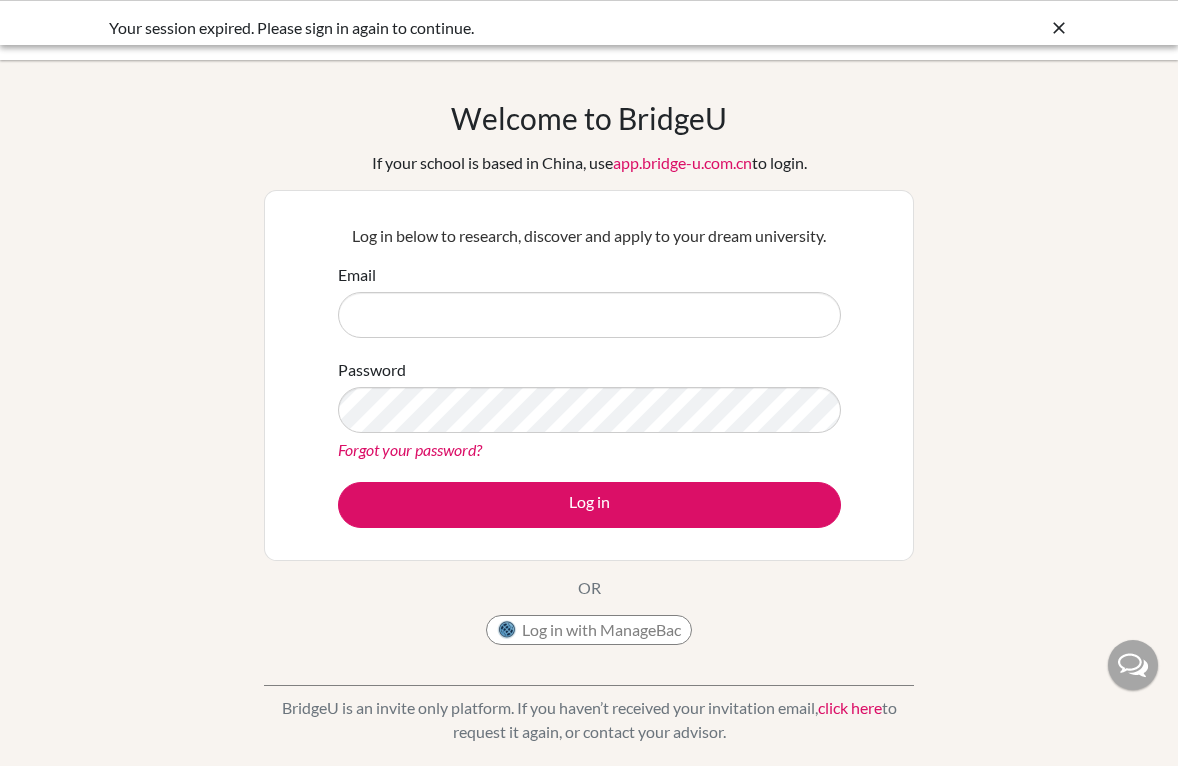 scroll, scrollTop: 0, scrollLeft: 0, axis: both 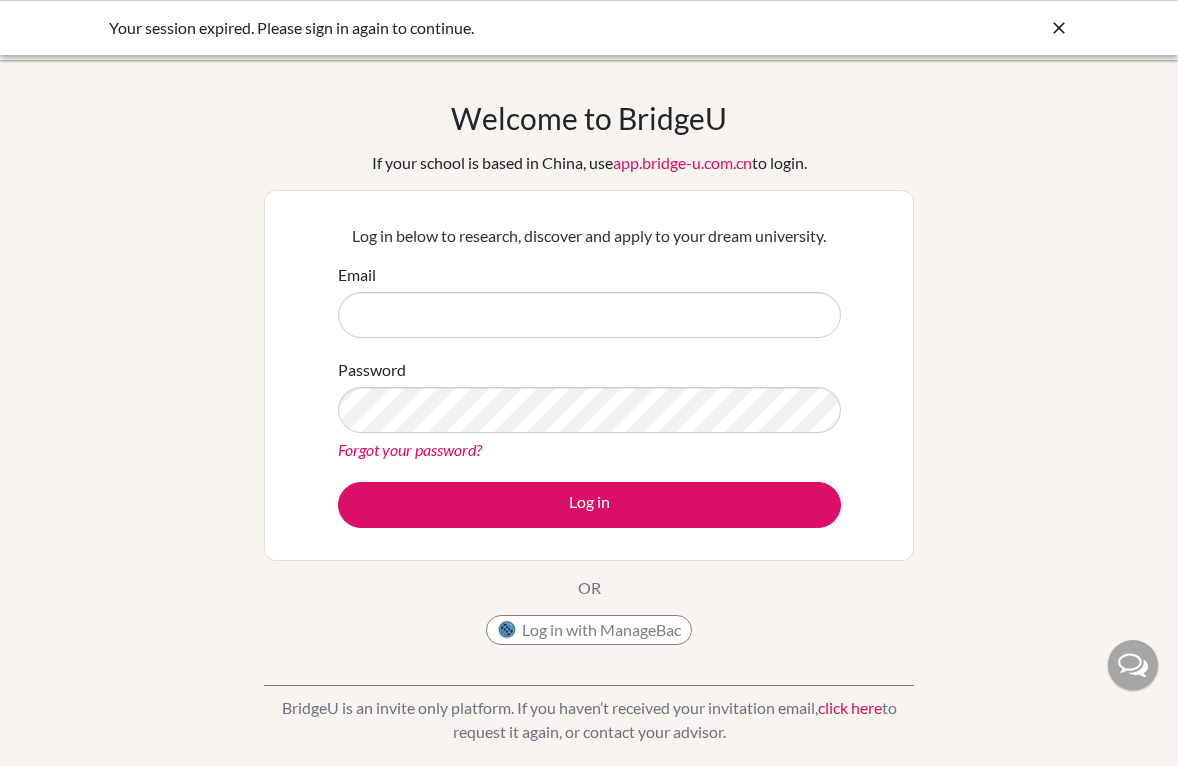 click on "Email" at bounding box center (589, 300) 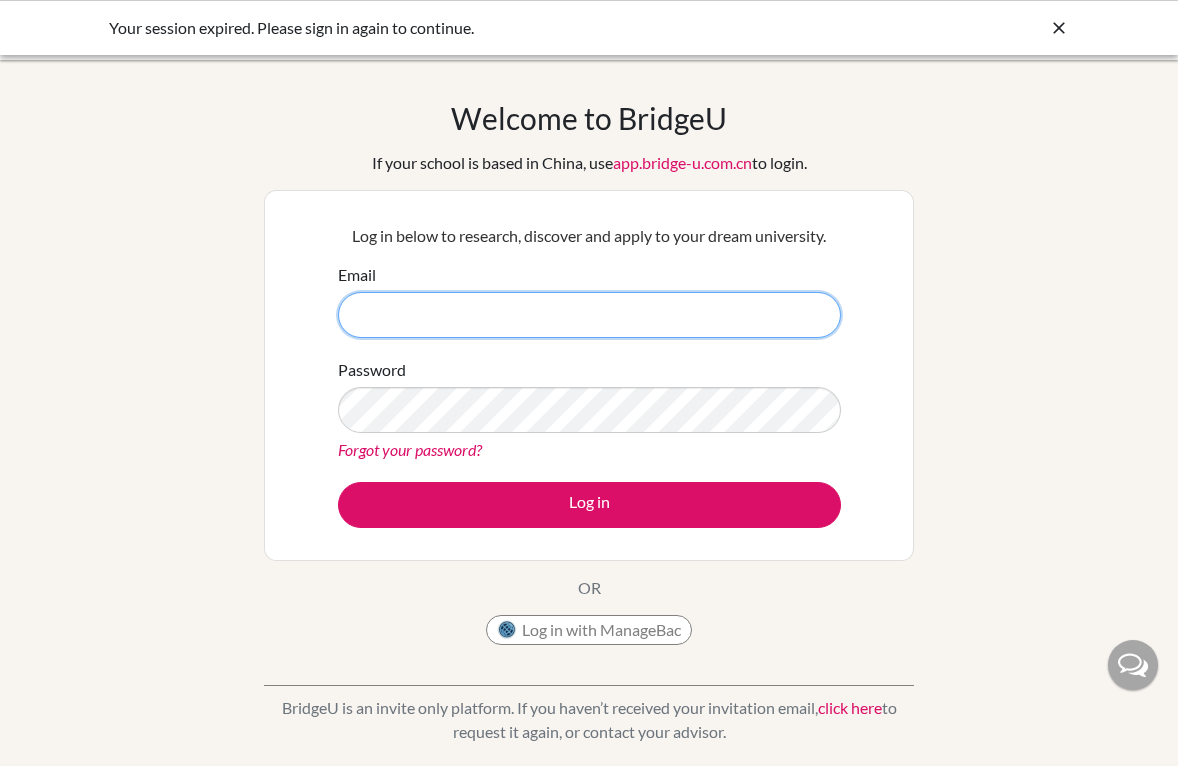 click on "Email" at bounding box center [589, 315] 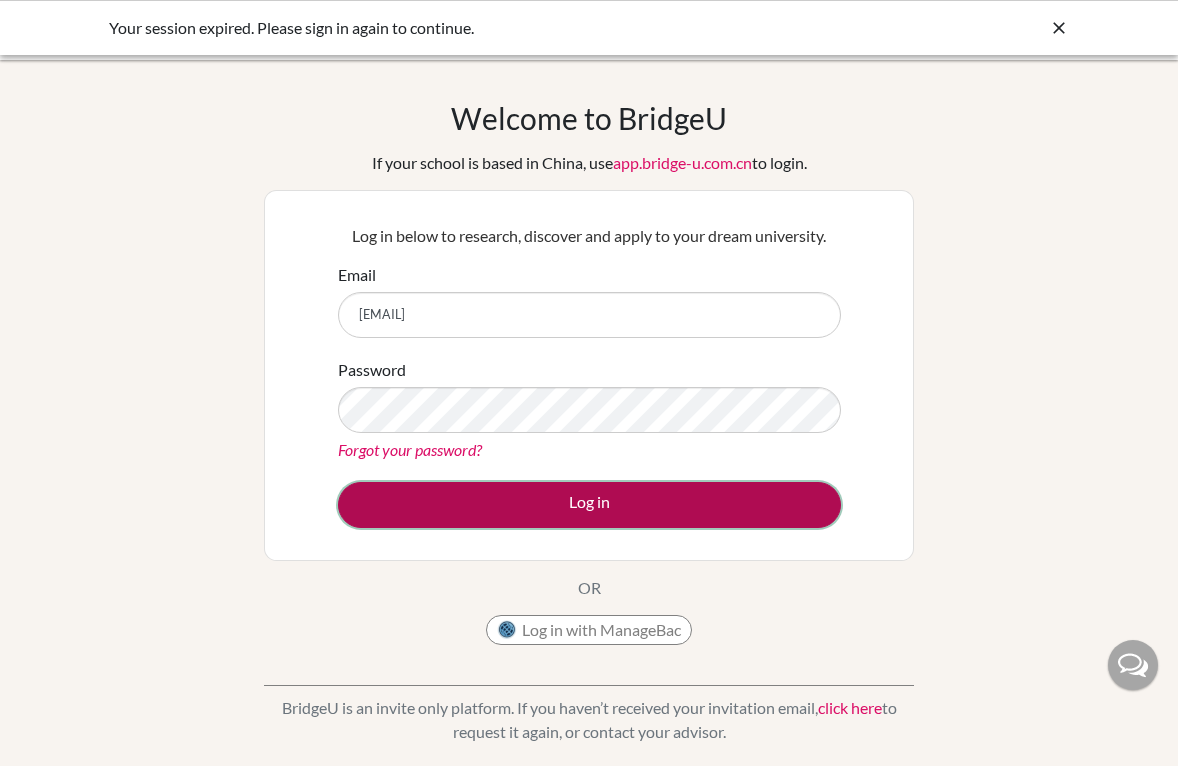 click on "Log in" at bounding box center [589, 505] 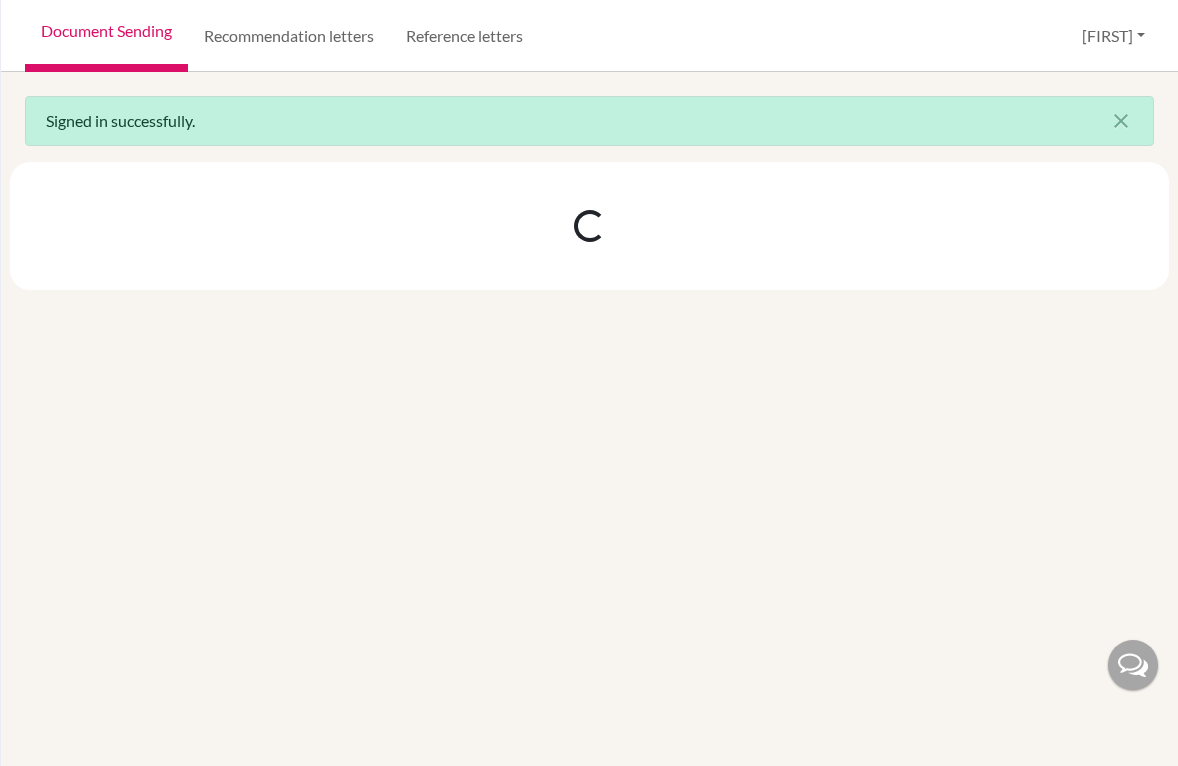 scroll, scrollTop: 0, scrollLeft: 0, axis: both 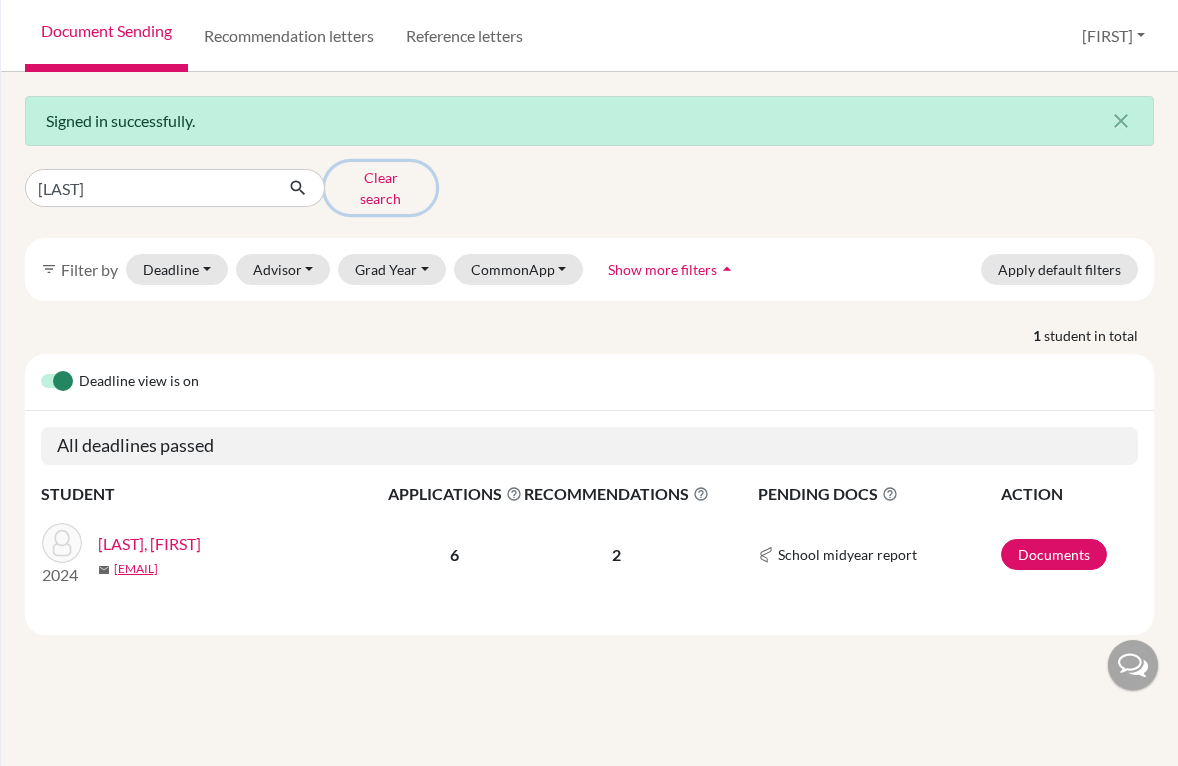 click on "Clear search" at bounding box center (380, 188) 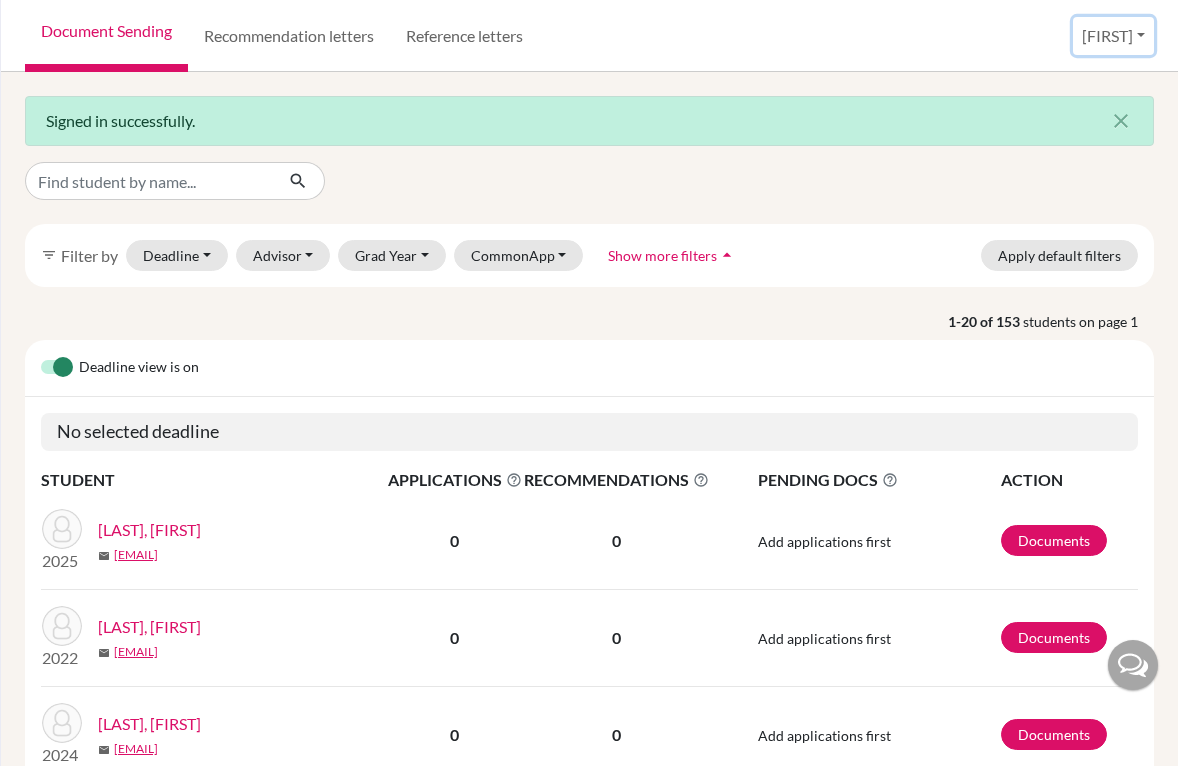 click on "[FIRST]" at bounding box center (1113, 36) 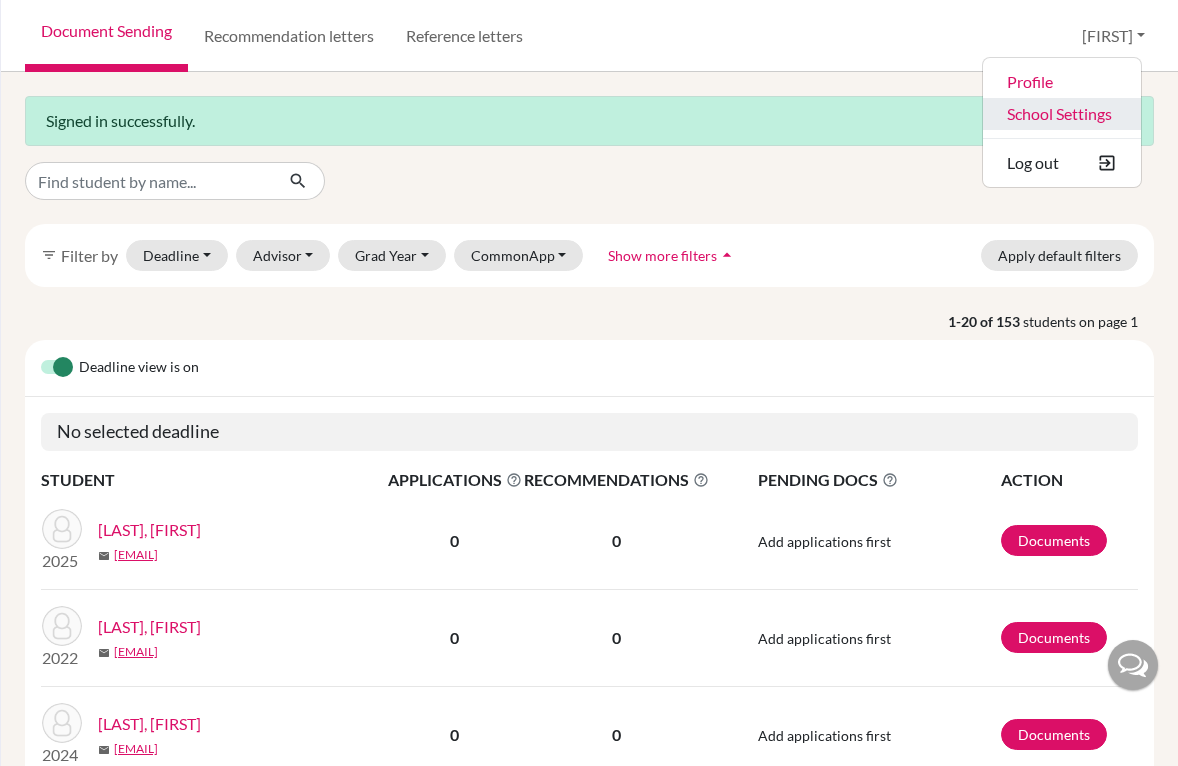 click on "School Settings" at bounding box center (1062, 114) 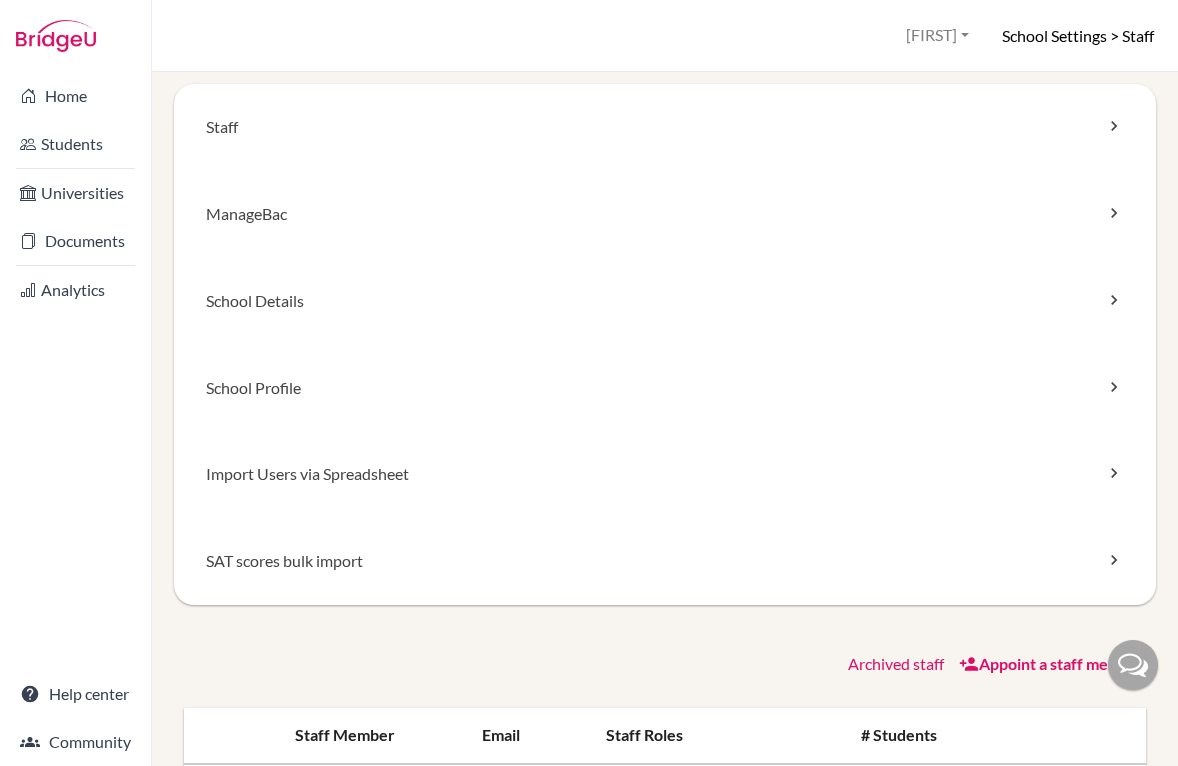 scroll, scrollTop: 0, scrollLeft: 0, axis: both 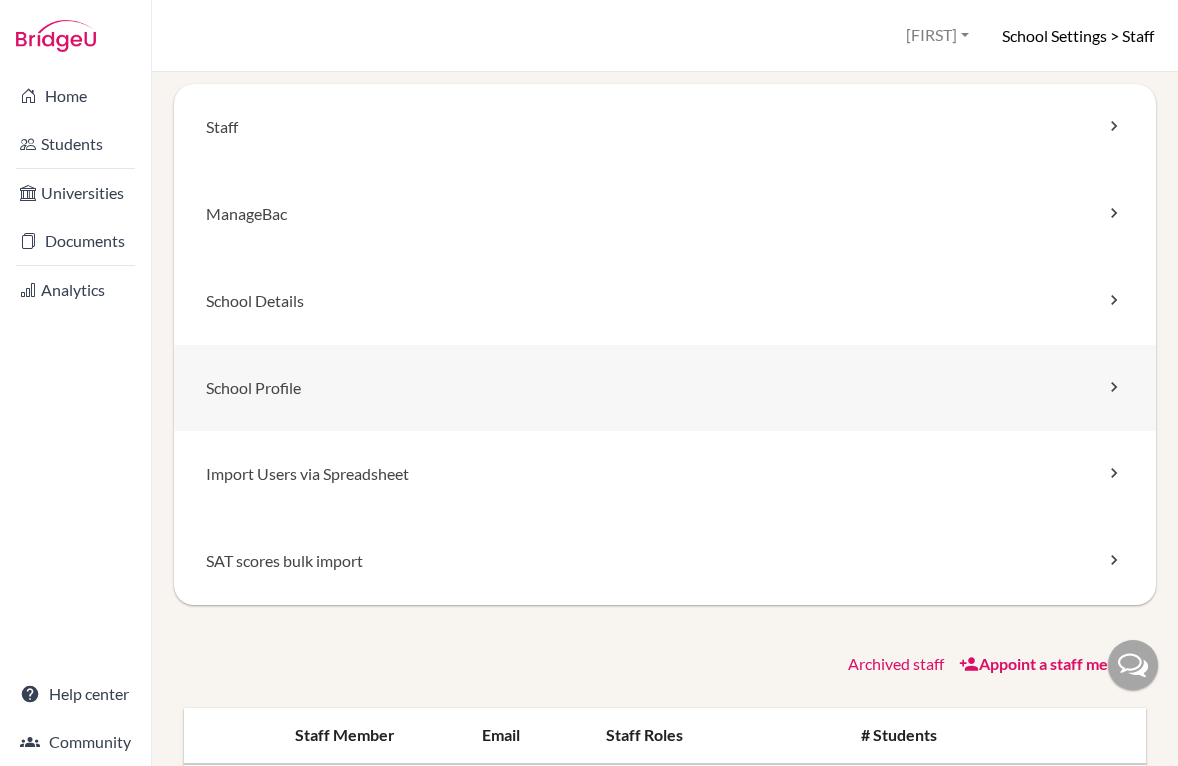 click on "School Profile" at bounding box center (665, 388) 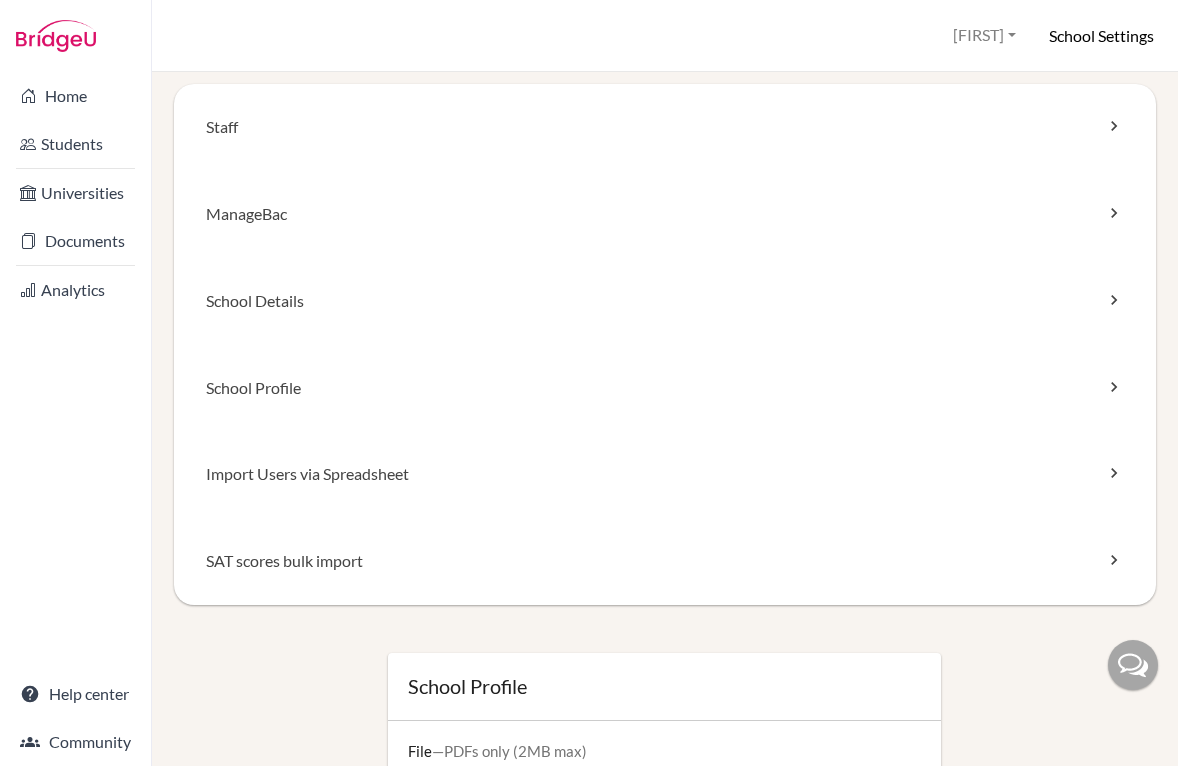 scroll, scrollTop: 0, scrollLeft: 0, axis: both 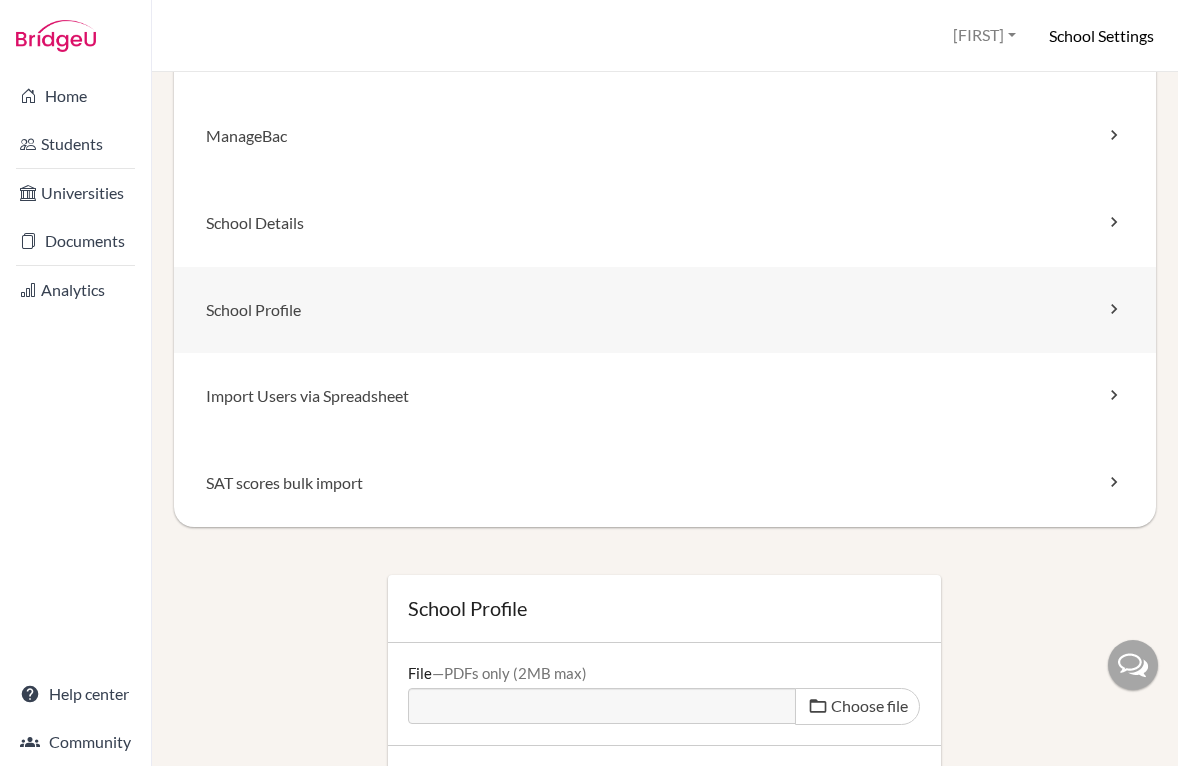 click on "School Profile" at bounding box center (665, 310) 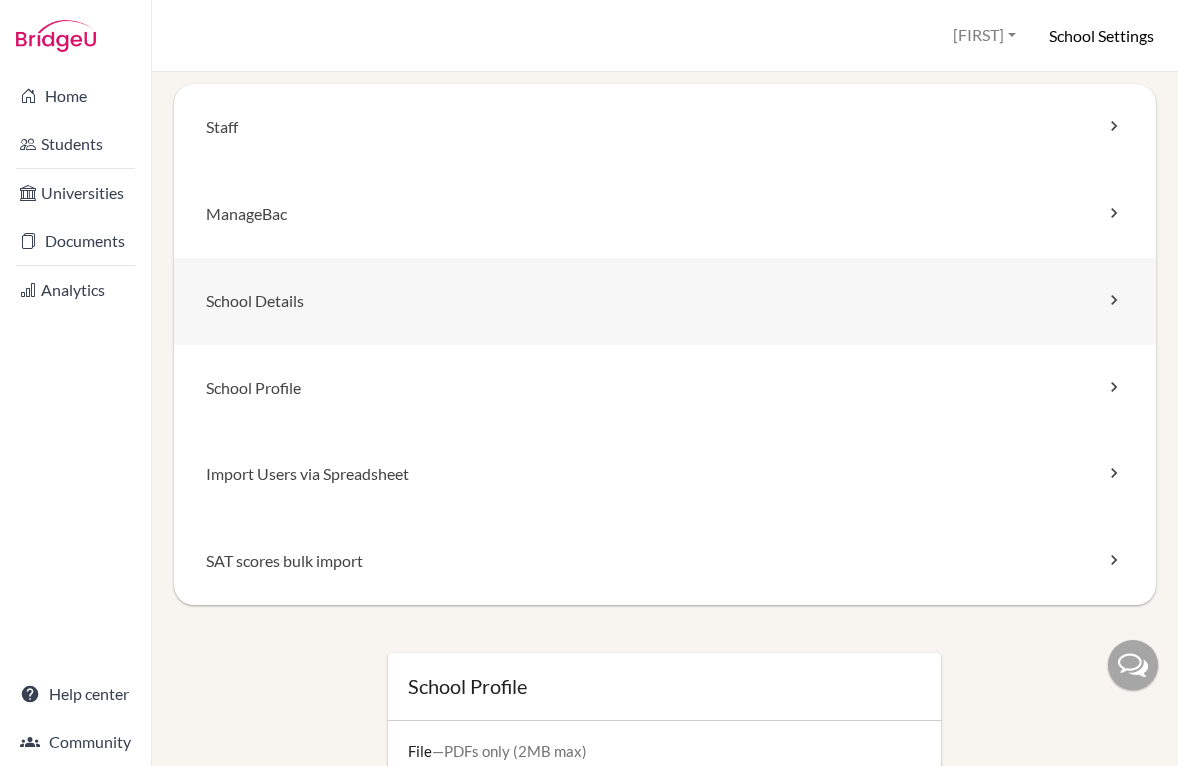 scroll, scrollTop: 0, scrollLeft: 0, axis: both 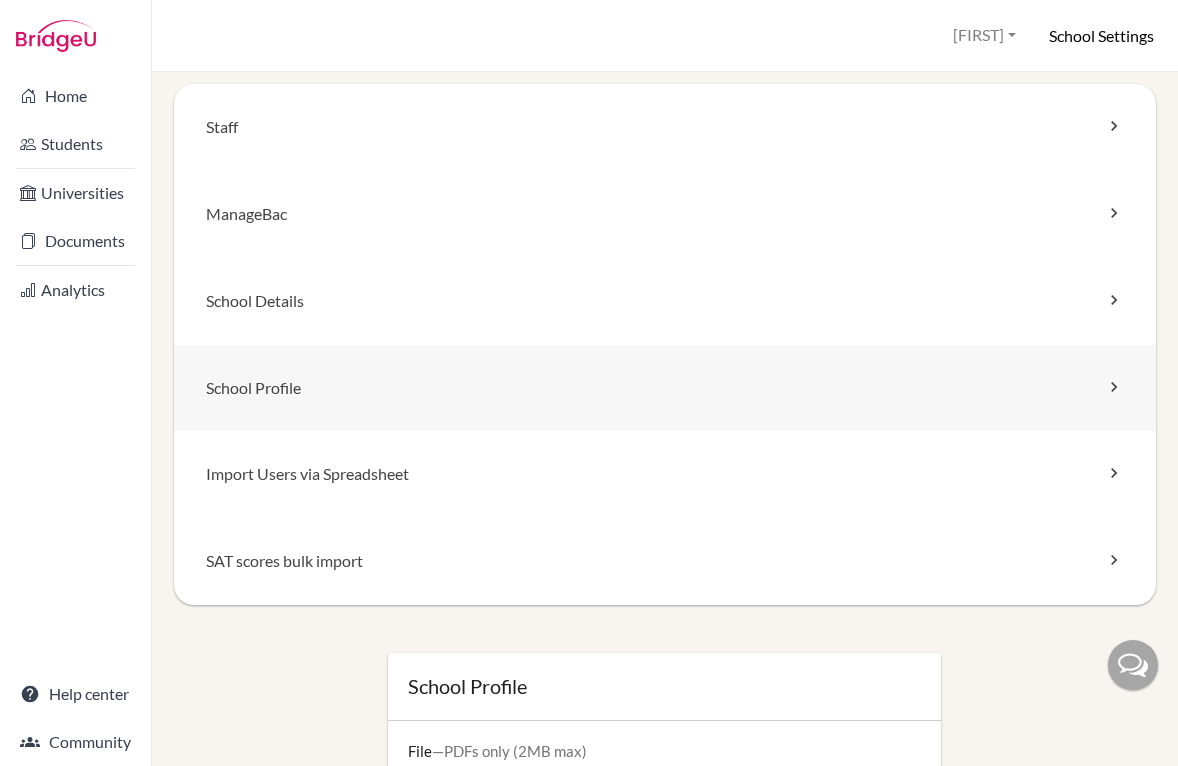 click on "School Profile" at bounding box center (665, 388) 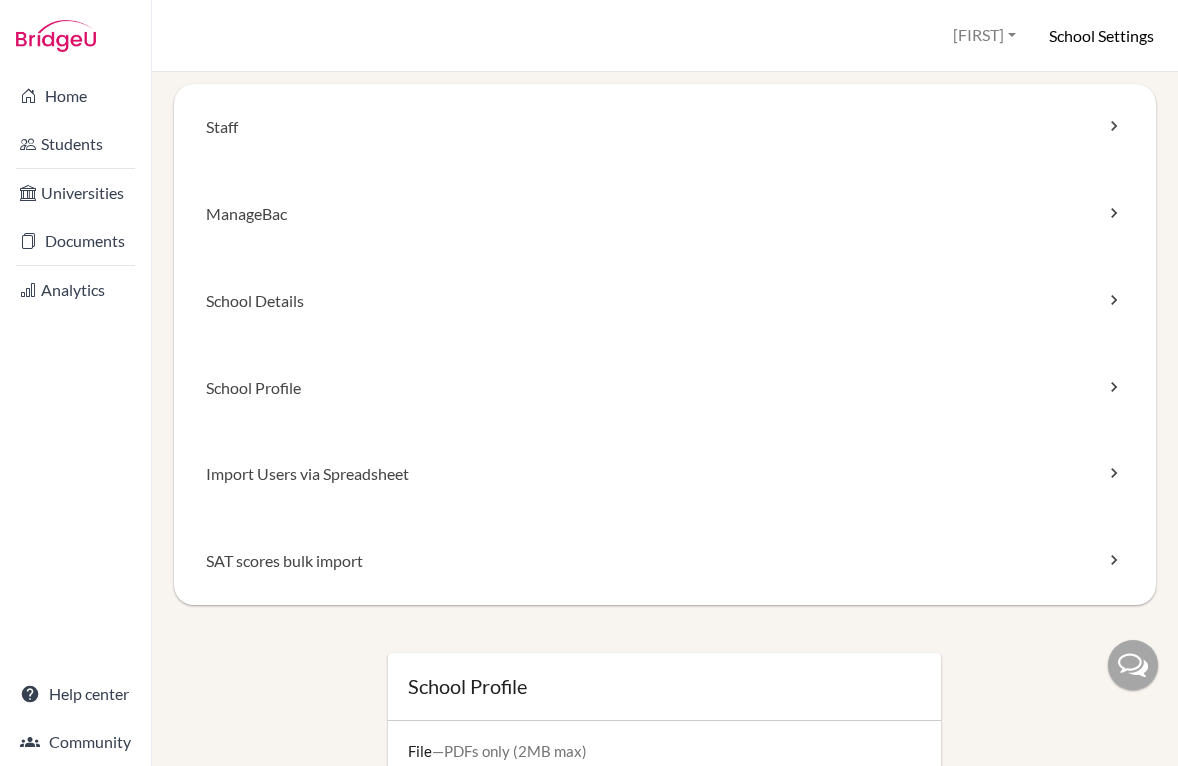 scroll, scrollTop: 0, scrollLeft: 0, axis: both 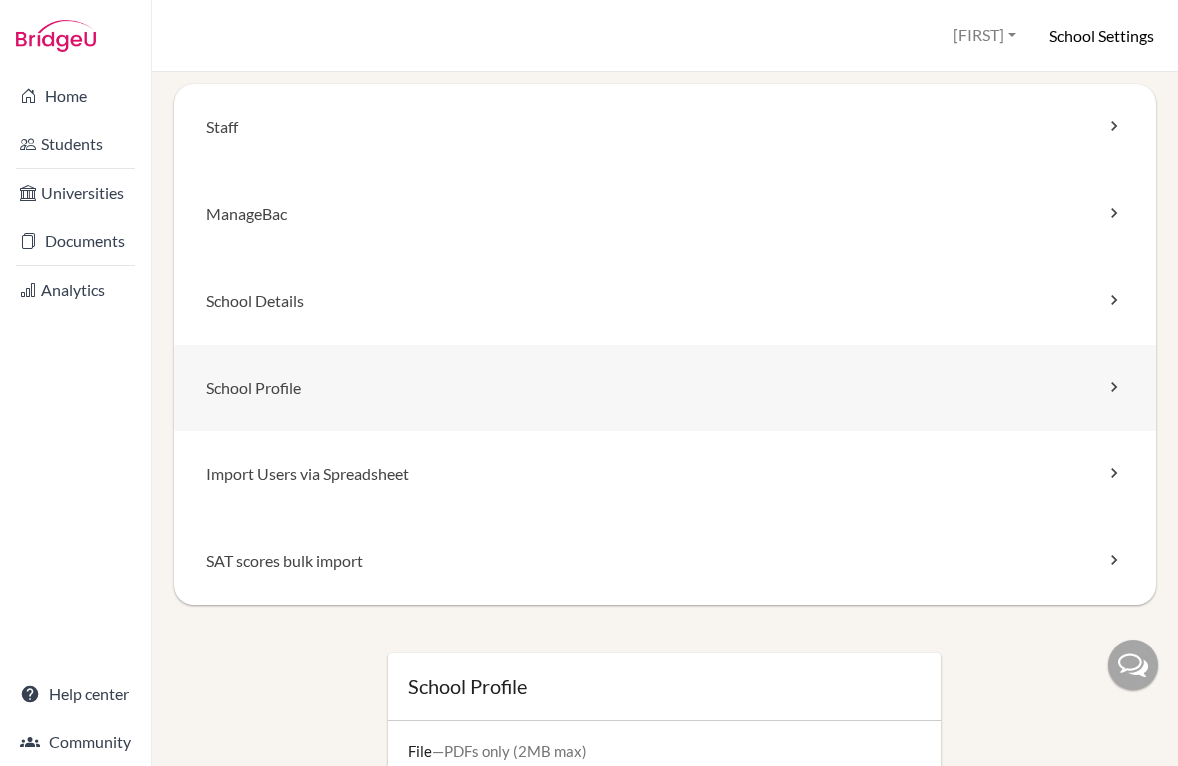 click at bounding box center (1114, 387) 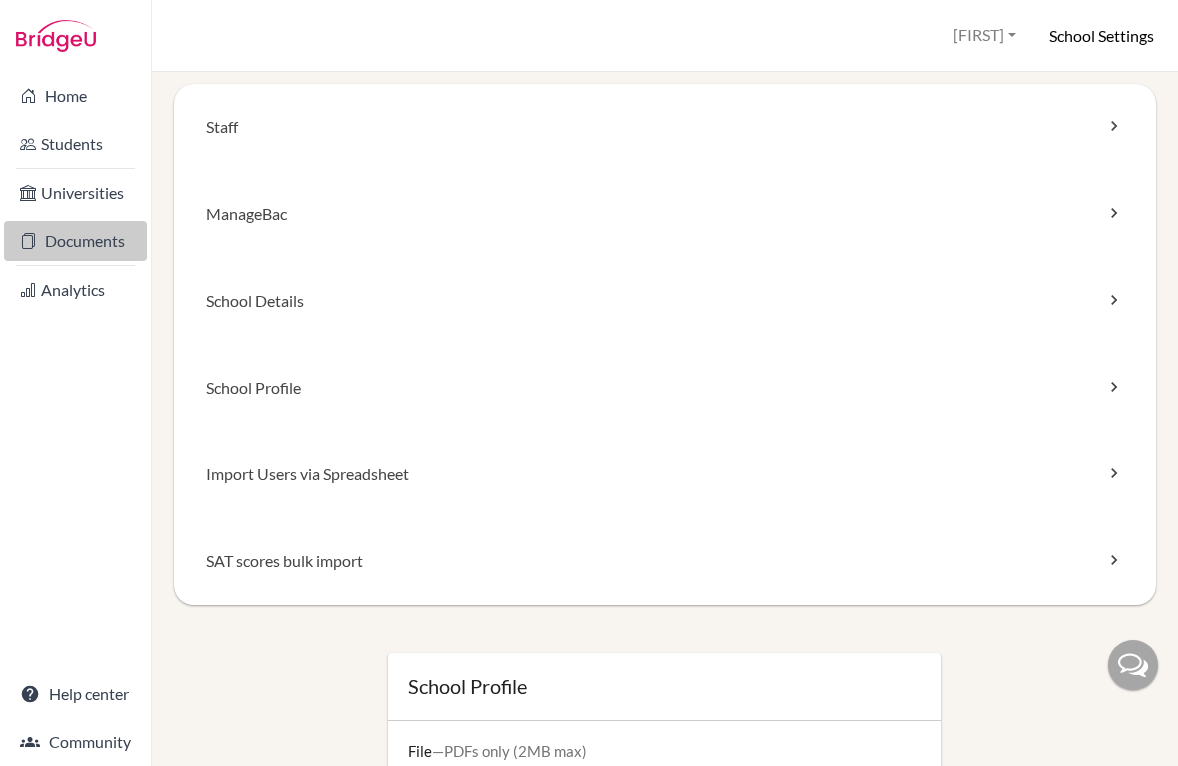 scroll, scrollTop: 0, scrollLeft: 0, axis: both 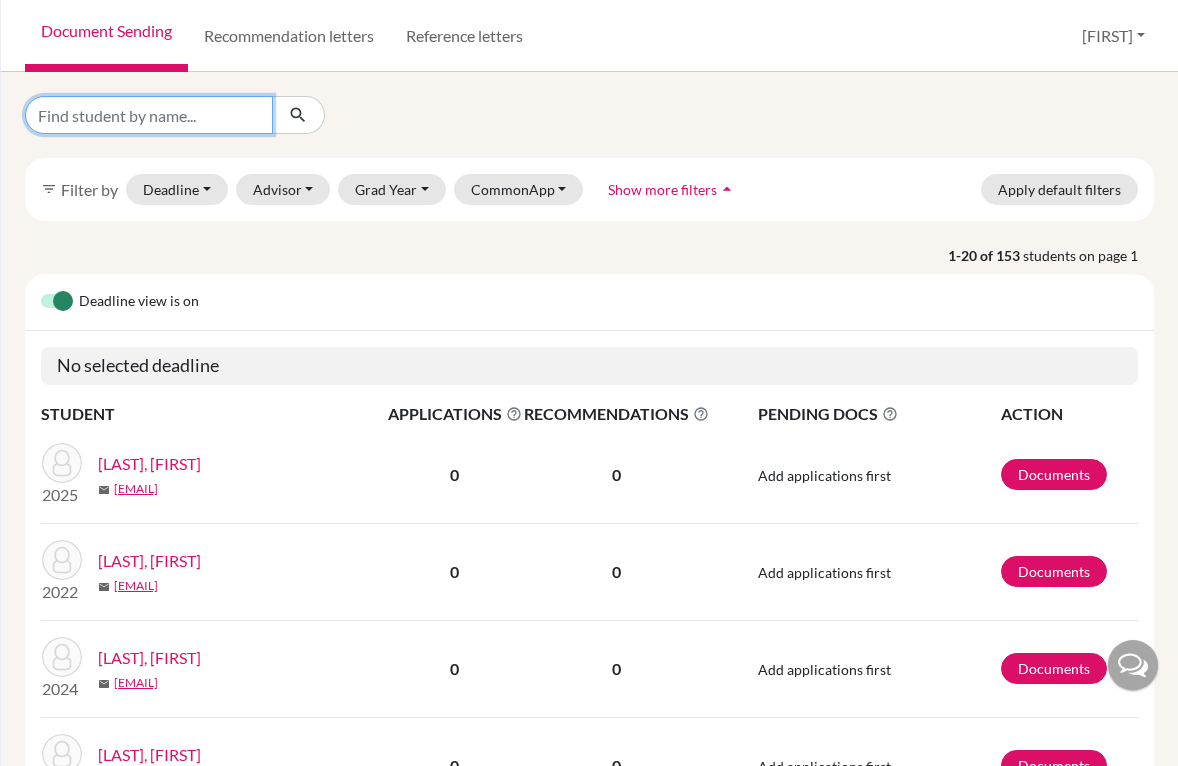 click at bounding box center (149, 115) 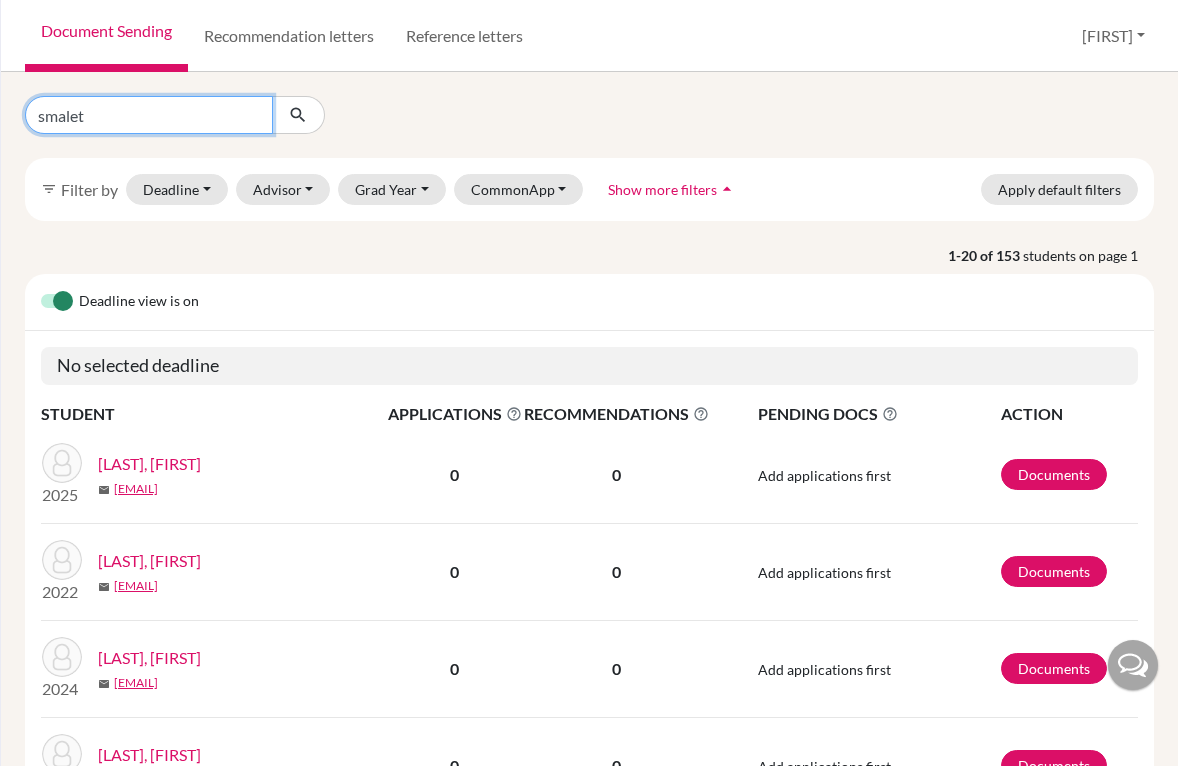 type on "smaletz" 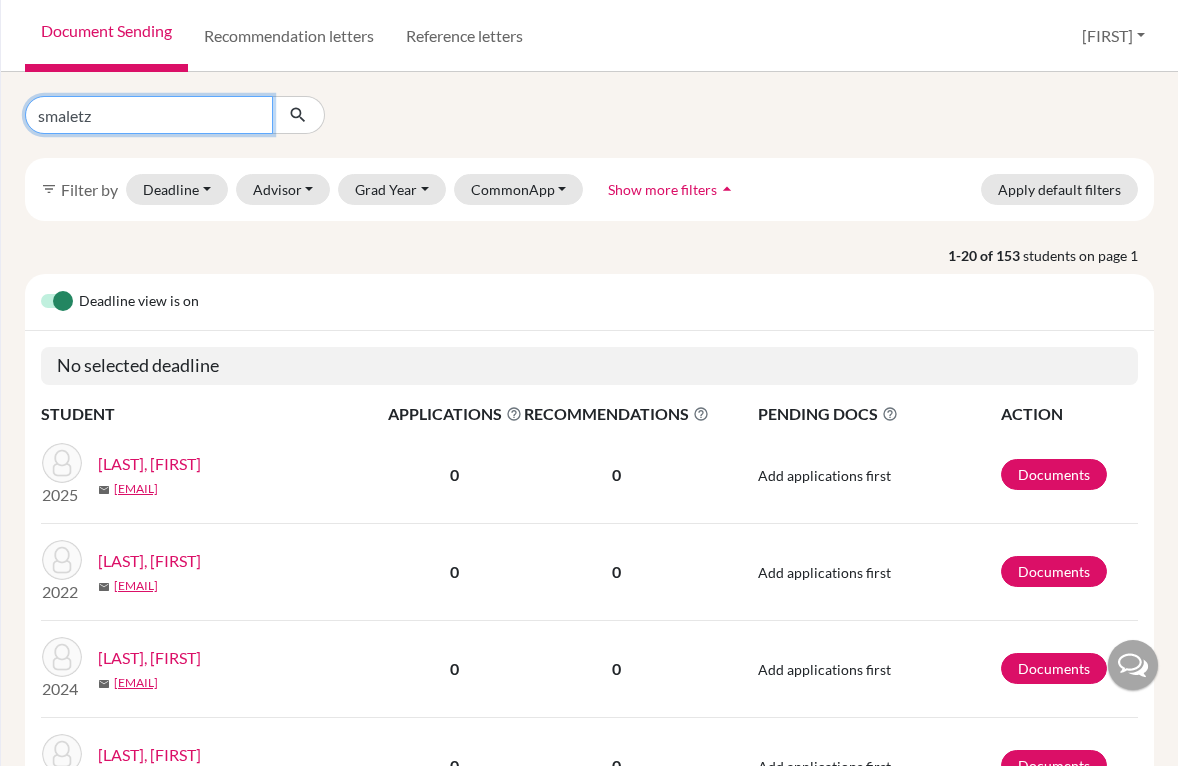 click at bounding box center [298, 115] 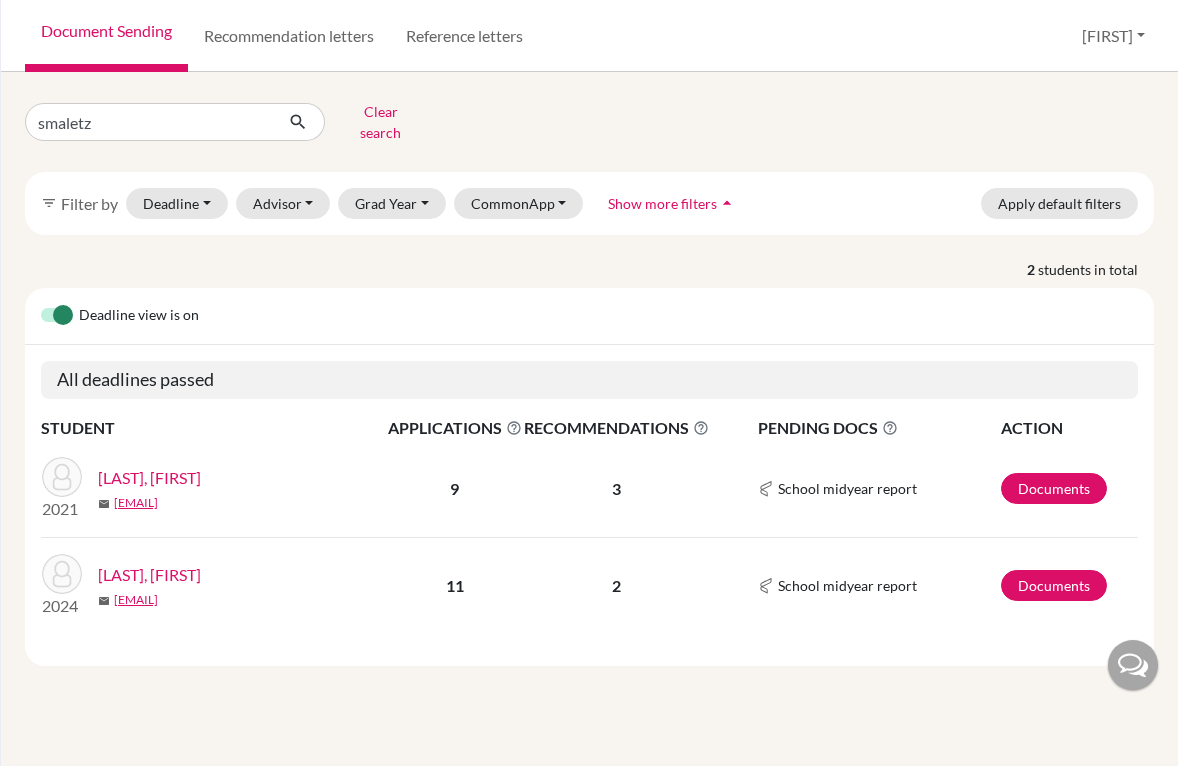 click on "[LAST], [FIRST]" at bounding box center [149, 575] 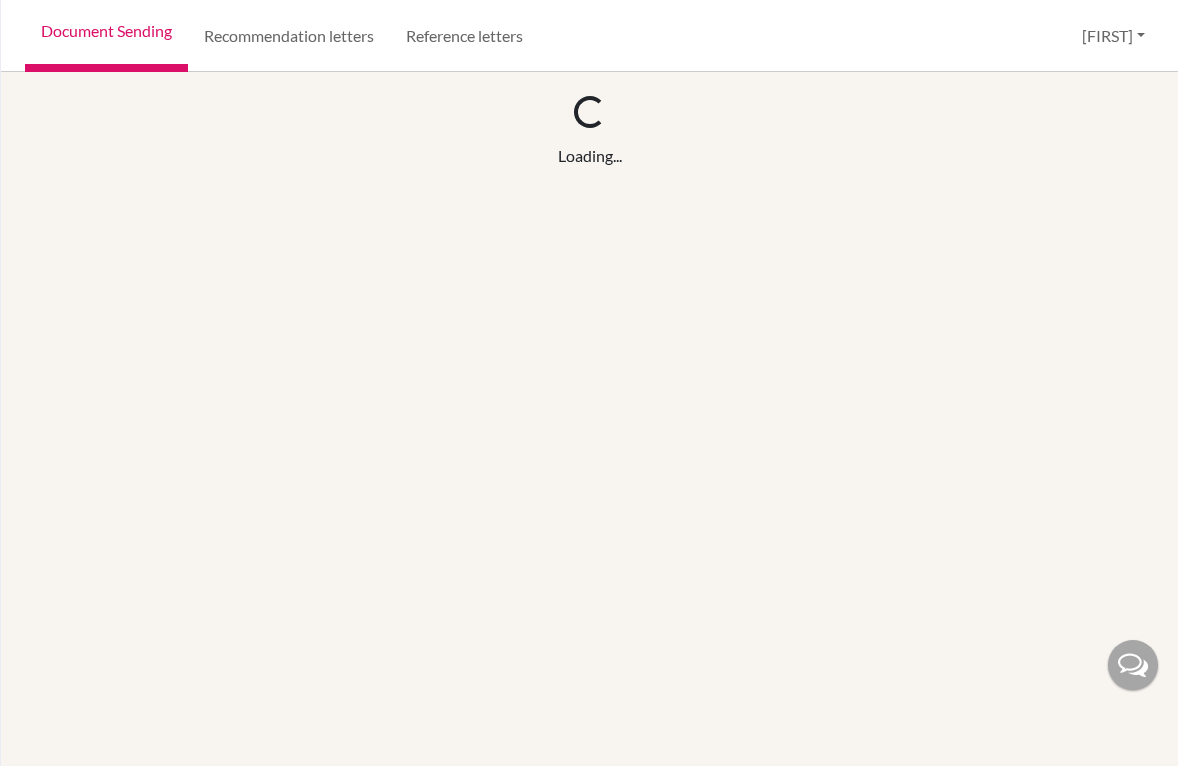 scroll, scrollTop: 0, scrollLeft: 0, axis: both 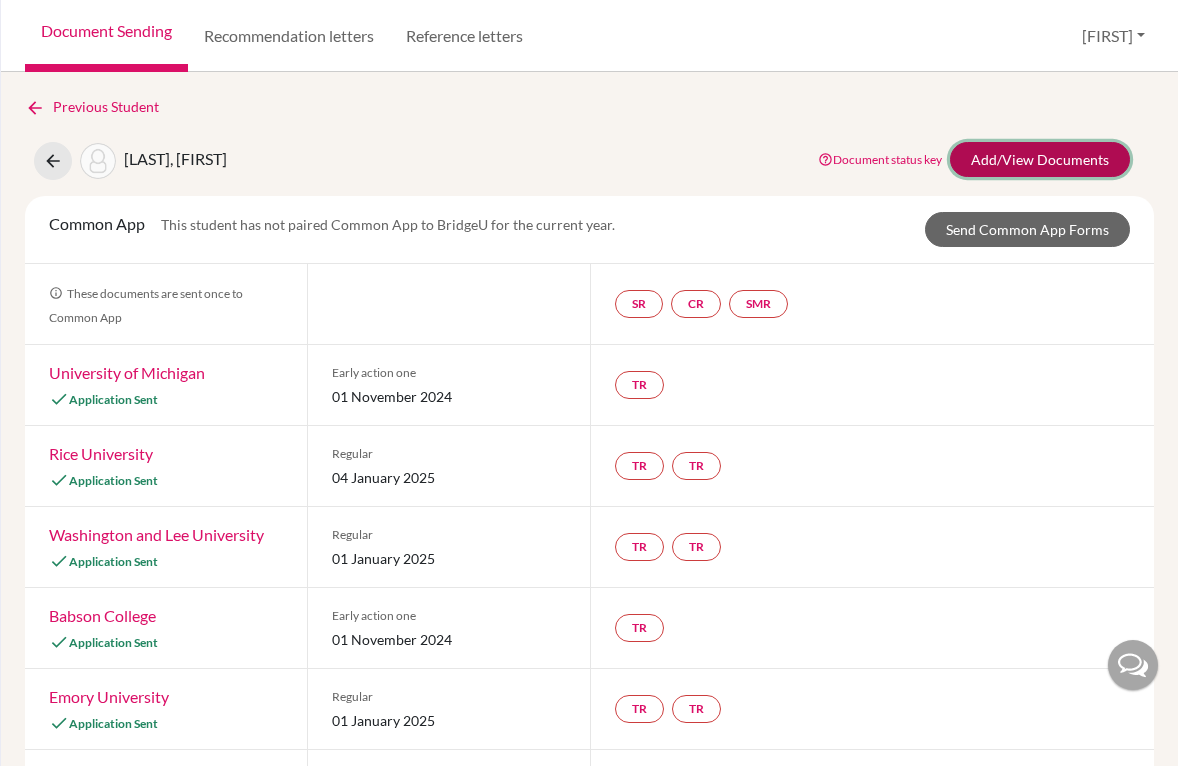 click on "Add/View Documents" at bounding box center [1040, 159] 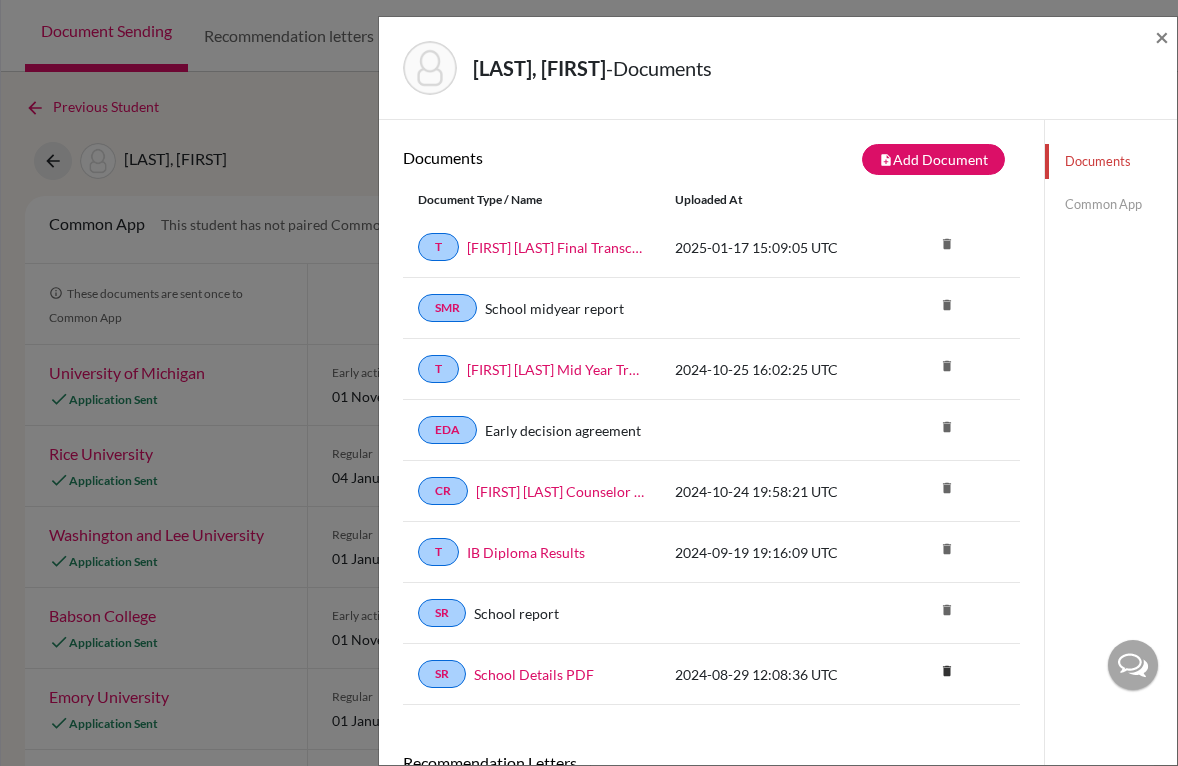 scroll, scrollTop: 48, scrollLeft: 0, axis: vertical 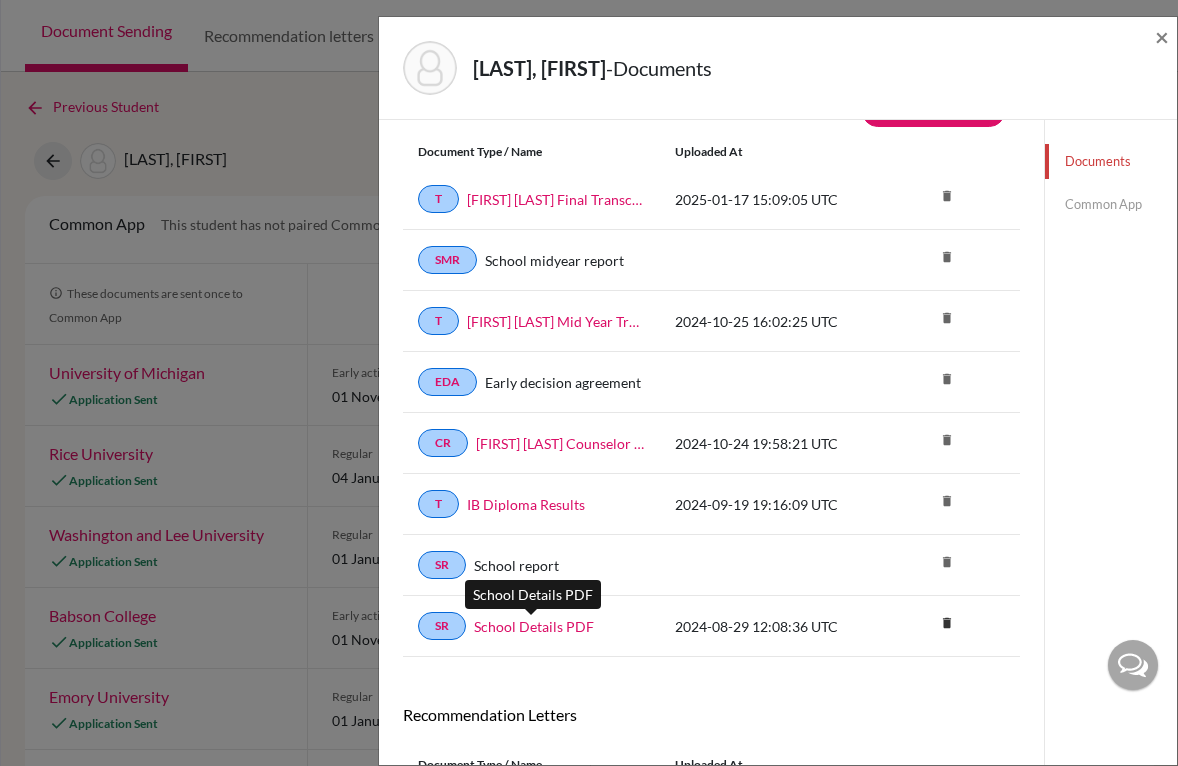 click on "School Details PDF" at bounding box center [534, 626] 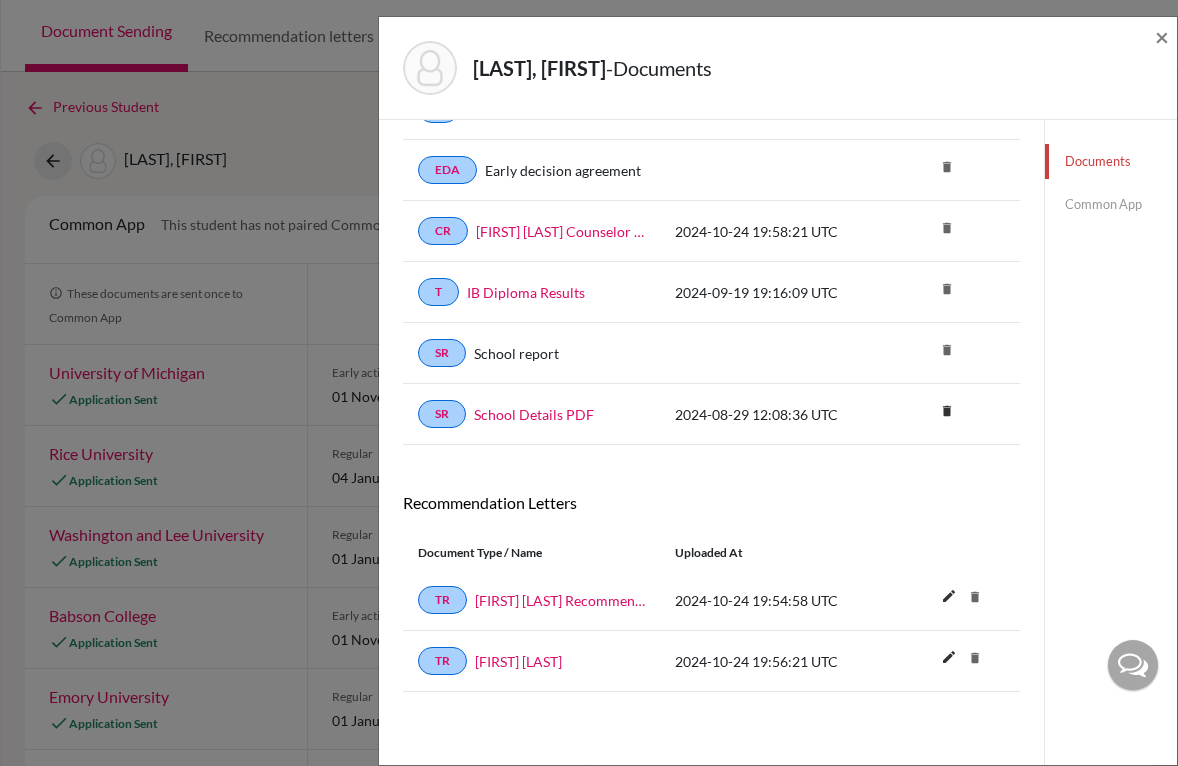 scroll, scrollTop: 259, scrollLeft: 0, axis: vertical 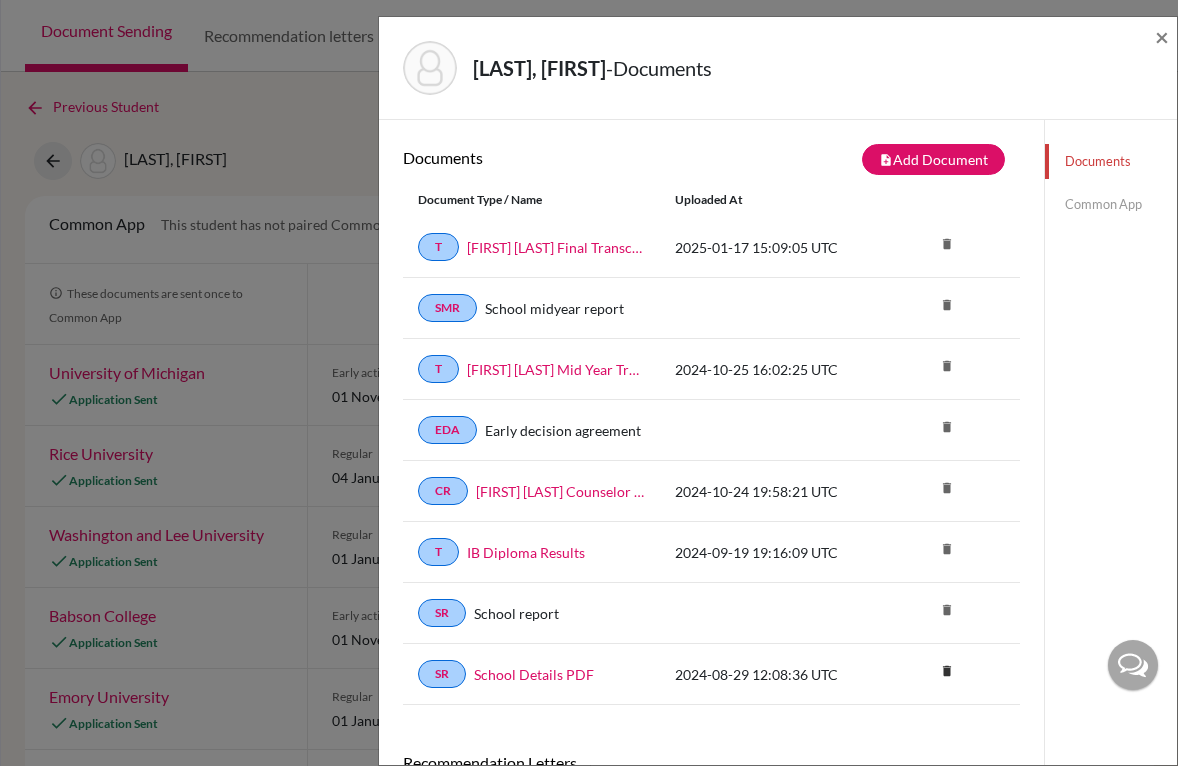 click on "Common App" 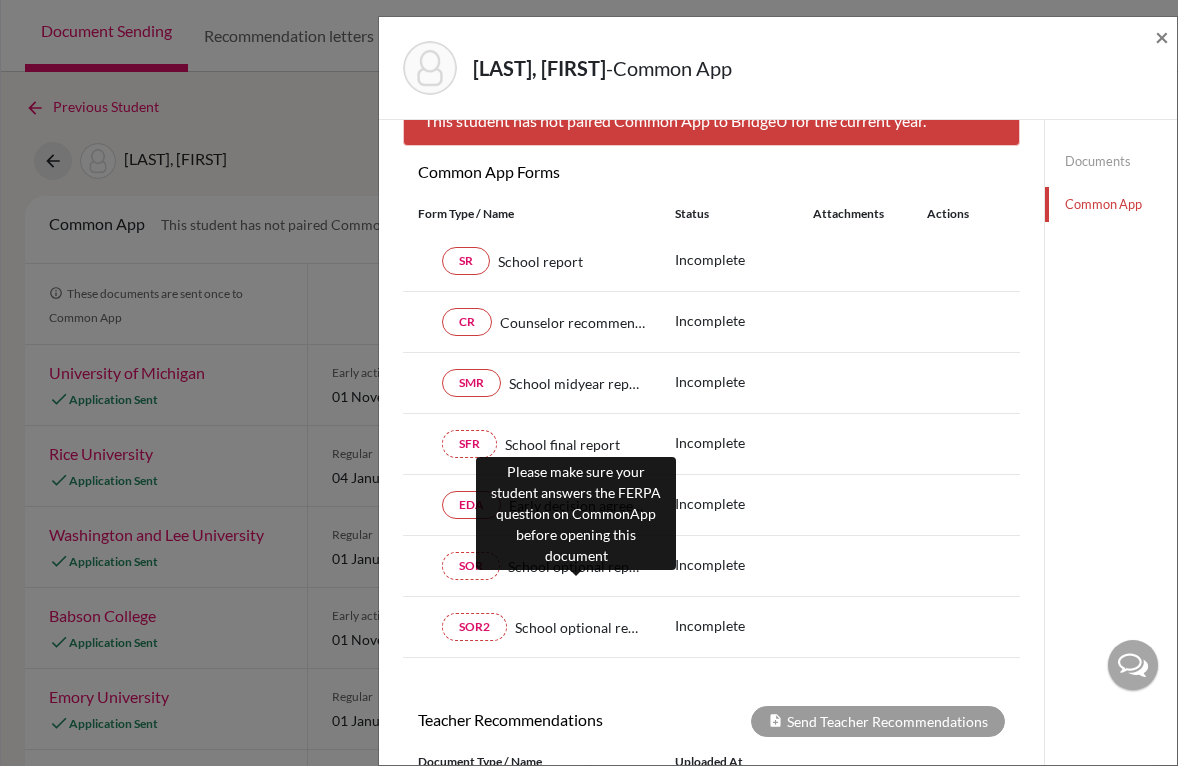 scroll, scrollTop: 0, scrollLeft: 0, axis: both 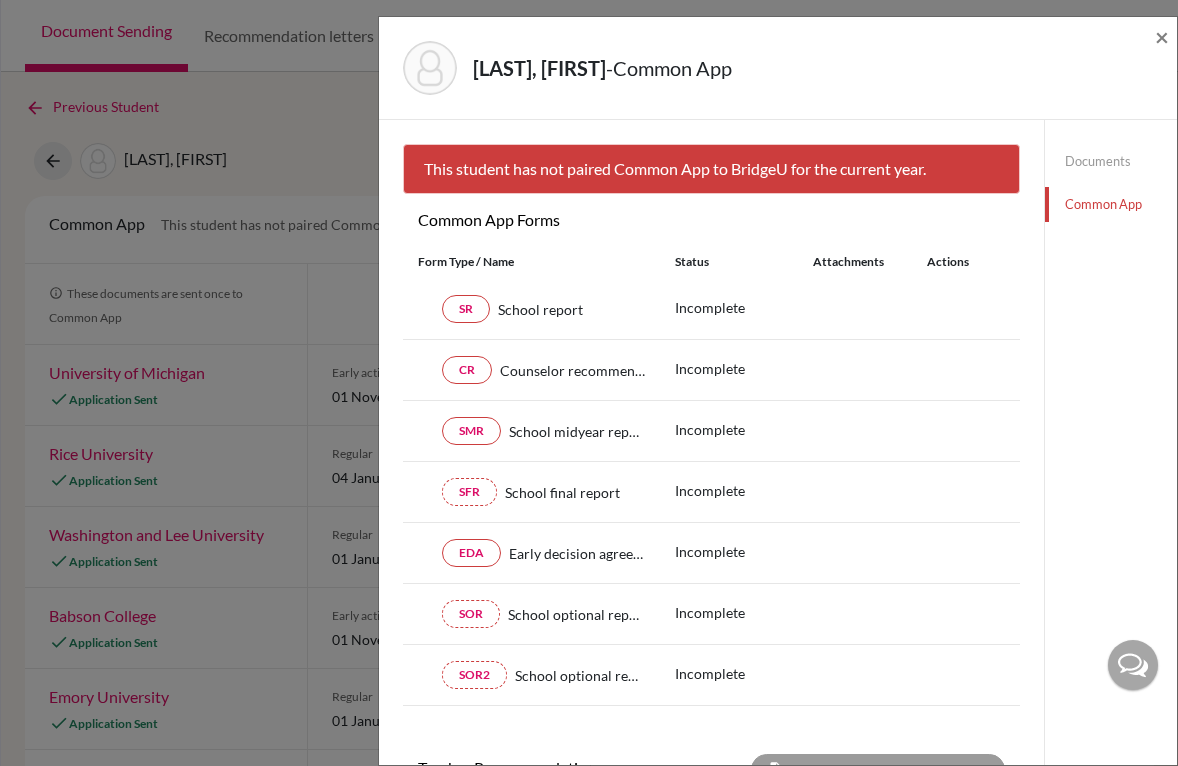 click on "Smaletz, Lior  -  Common App × × This student has not paired Common App to BridgeU for the current year. Common App Forms These documents will be sent to all Common App universities selected by your student. You won't be able to update them once sent. Cancel Send Form Type / Name Status Attachments Actions  SR School report Incomplete  CR Counselor recommendation Incomplete  SMR School midyear report Incomplete  SFR School final report Incomplete  EDA Early decision agreement Incomplete  SOR School optional report Incomplete  SOR2 School optional report 2 Incomplete Teacher Recommendations Send Teacher Recommendations Document Type / Name Uploaded at TR Lior Smaletz Recommendation Letter -- Julie Wu 2024-10-24 19:54:58 UTC TR Bruna Silvio 2024-10-24 19:56:21 UTC Documents Common App" 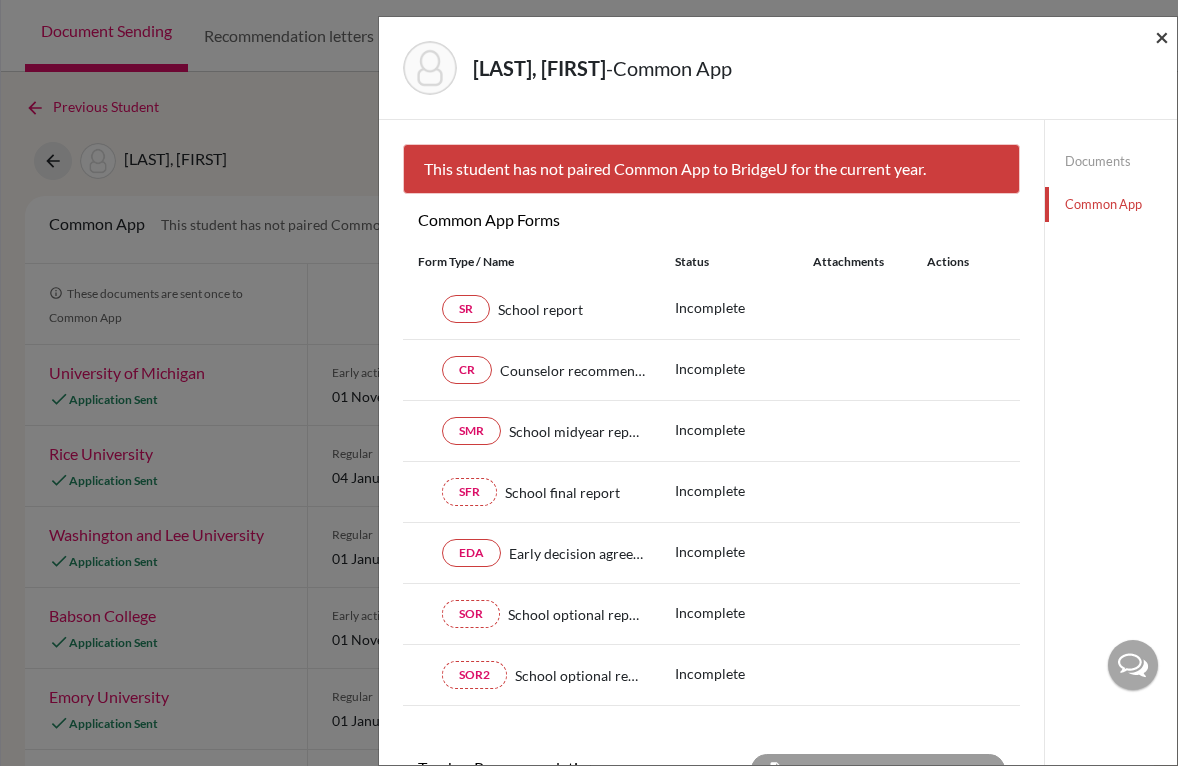 click on "×" at bounding box center [1162, 36] 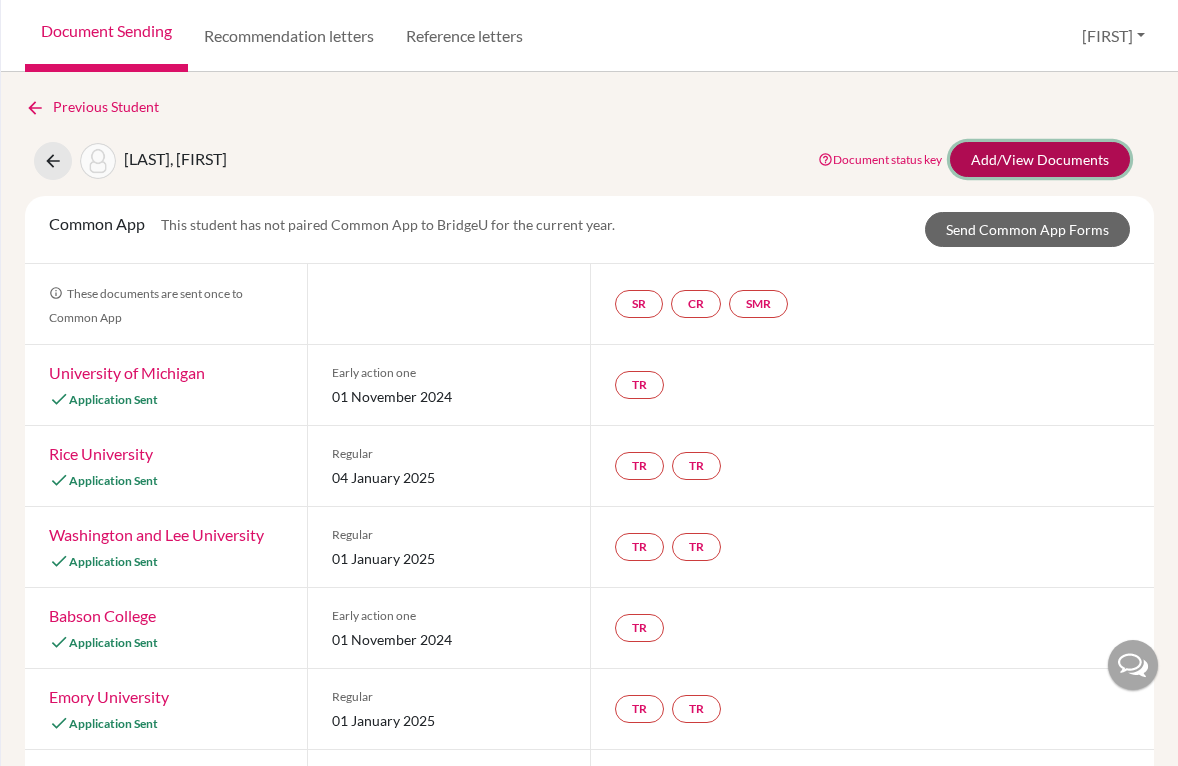 click on "Add/View Documents" at bounding box center [1040, 159] 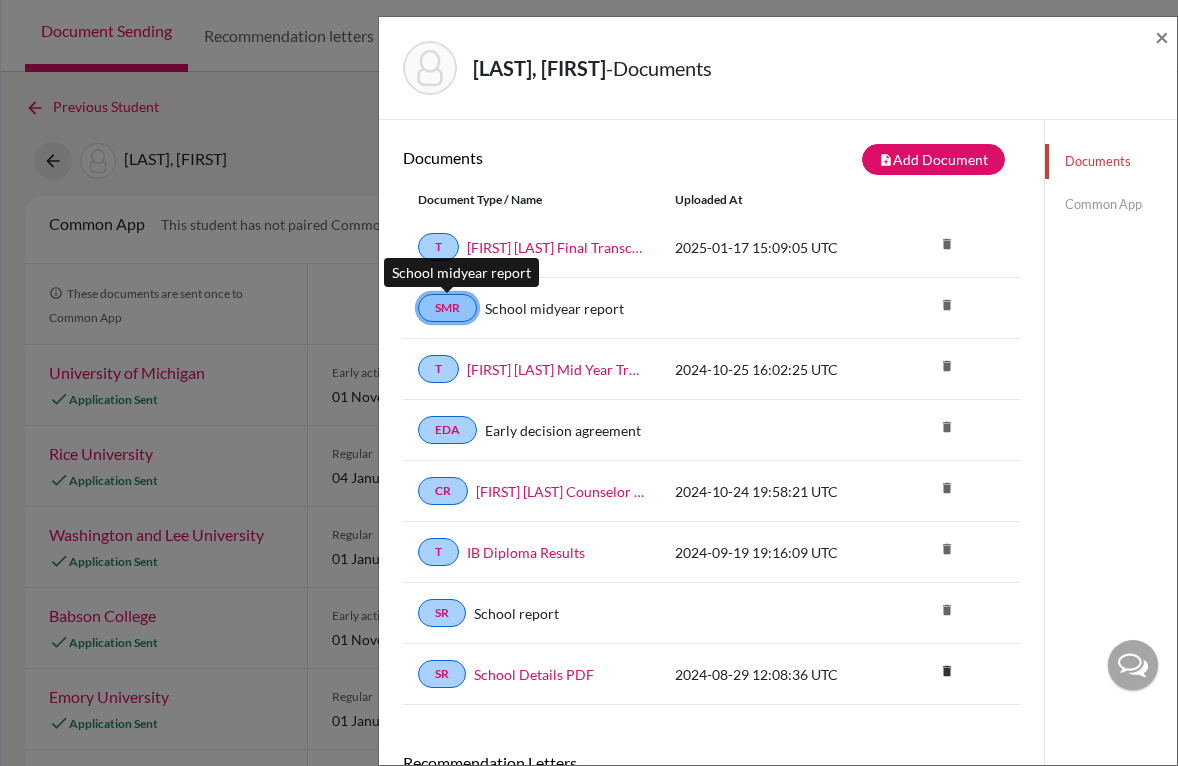 click on "SMR" at bounding box center [447, 308] 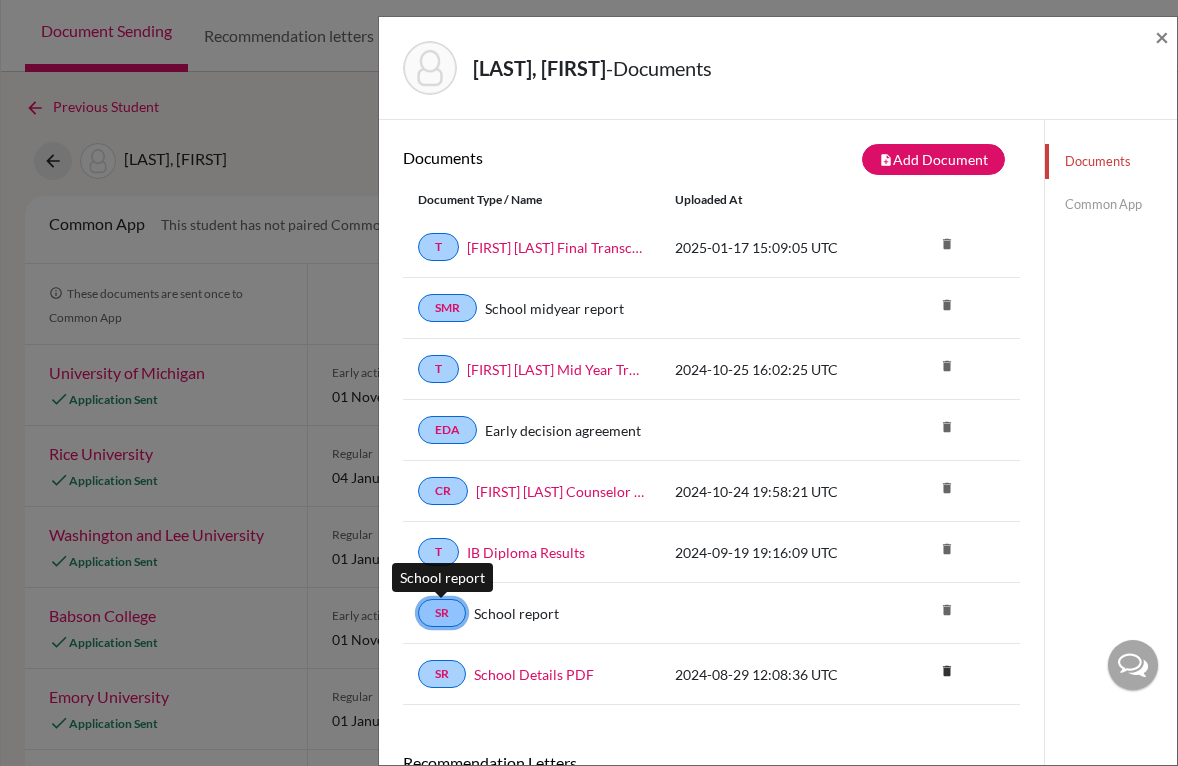 click on "SR" at bounding box center (442, 613) 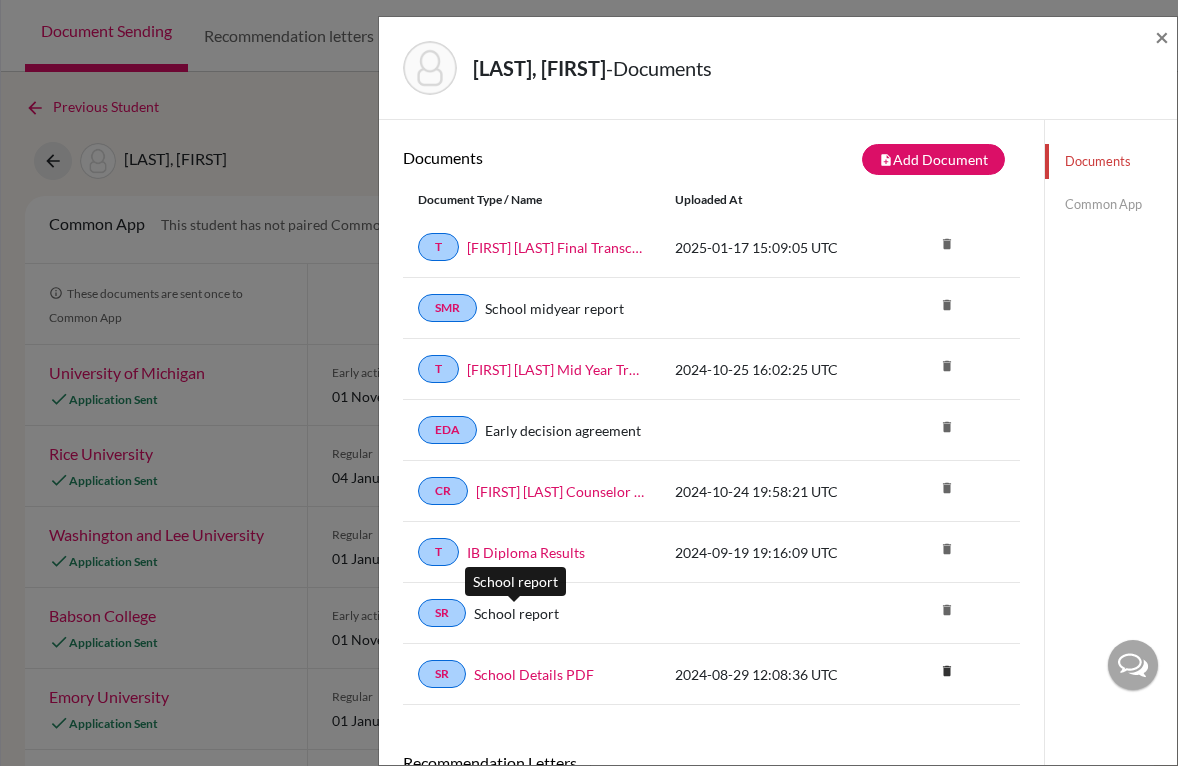 click on "School report" at bounding box center (516, 613) 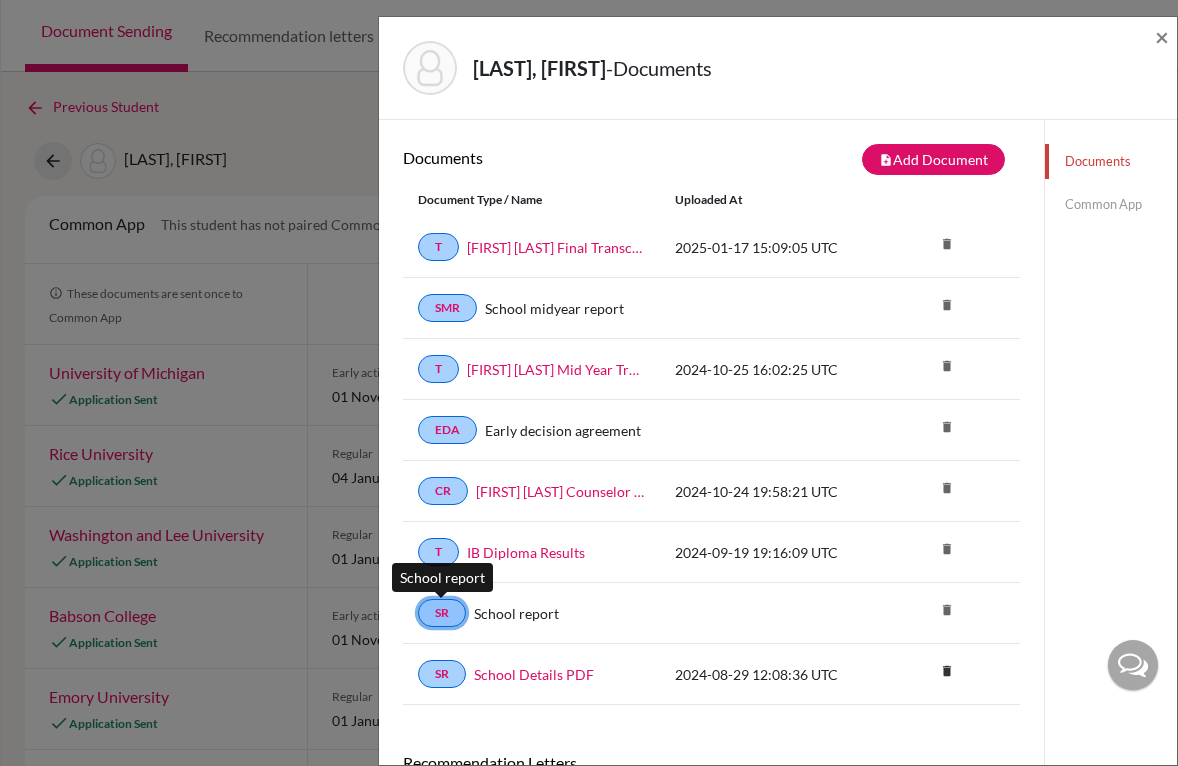 click on "SR" at bounding box center (442, 613) 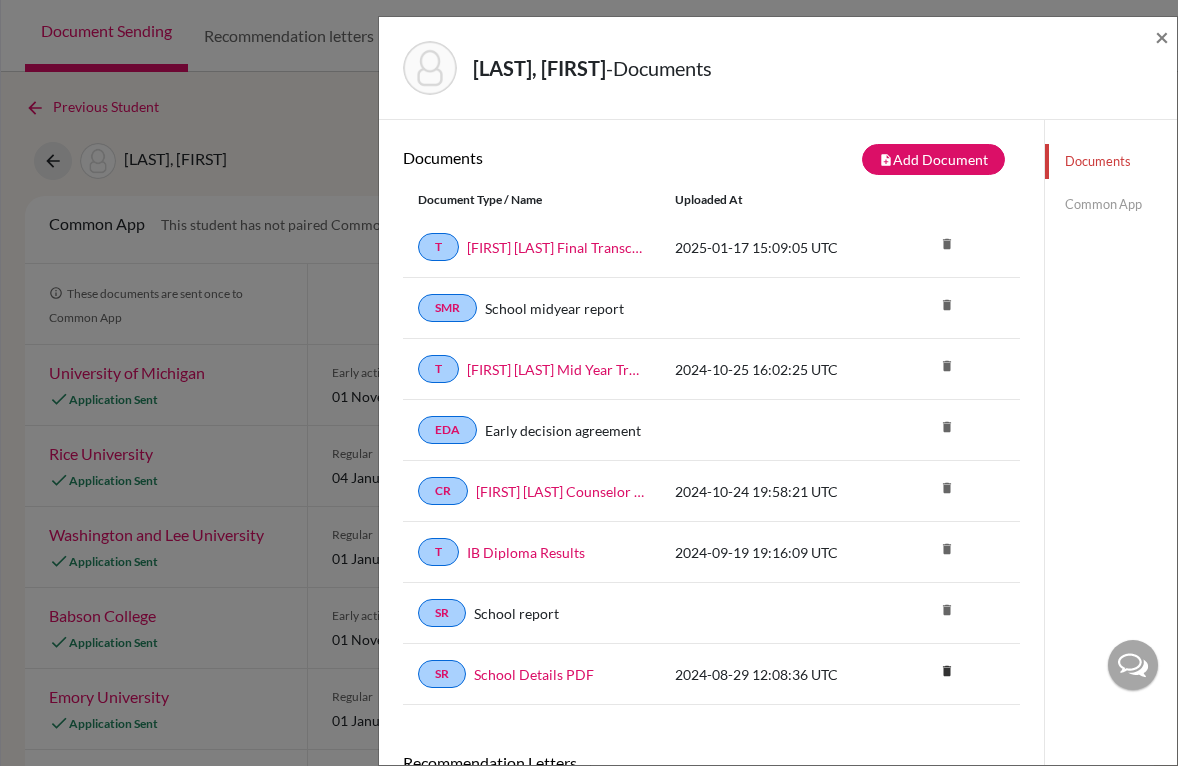 click on "Smaletz, Lior  -  Documents × Documents note_add  Add Document Document type Change explanation for Common App reports Counselor recommendation International official results School profile School report Teacher recommendation Transcript Transcript Courses Other Document name File - PDFs only Choose file publish  Upload Cancel Document Type / Name Uploaded at T Lior Smaletz Final Transcript 2025-01-17 15:09:05 UTC delete SMR School midyear report delete T Lior Smaletz Mid Year Transcript. 2024-10-25 16:02:25 UTC delete EDA Early decision agreement delete CR Lior Smaletz Counselor Letter of Recommendation  2024-10-24 19:58:21 UTC delete T IB Diploma Results 2024-09-19 19:16:09 UTC delete SR School report delete SR School Details PDF 2024-08-29 12:08:36 UTC delete Delete this document? Cancel Delete Recommendation Letters Document Type / Name Uploaded at TR Lior Smaletz Recommendation Letter -- Julie Wu 2024-10-24 19:54:58 UTC edit delete TR Bruna Silvio 2024-10-24 19:56:21 UTC edit delete Documents Common App" 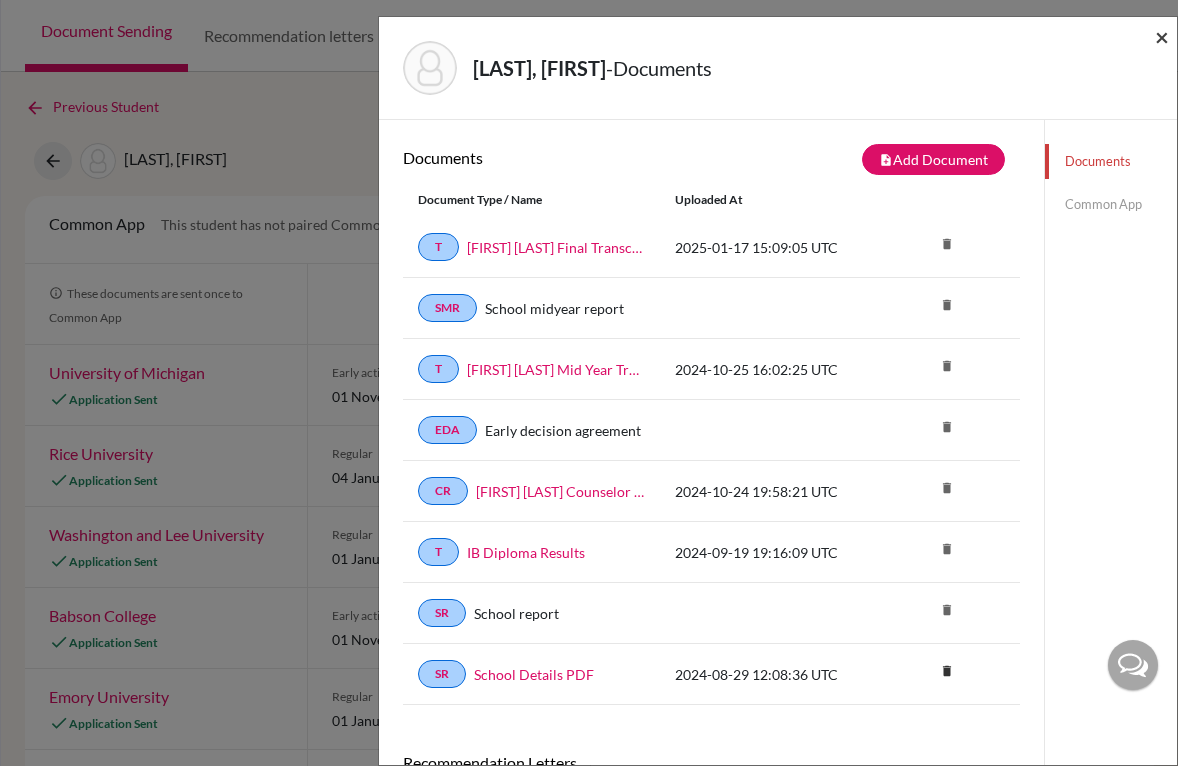 click on "×" at bounding box center [1162, 36] 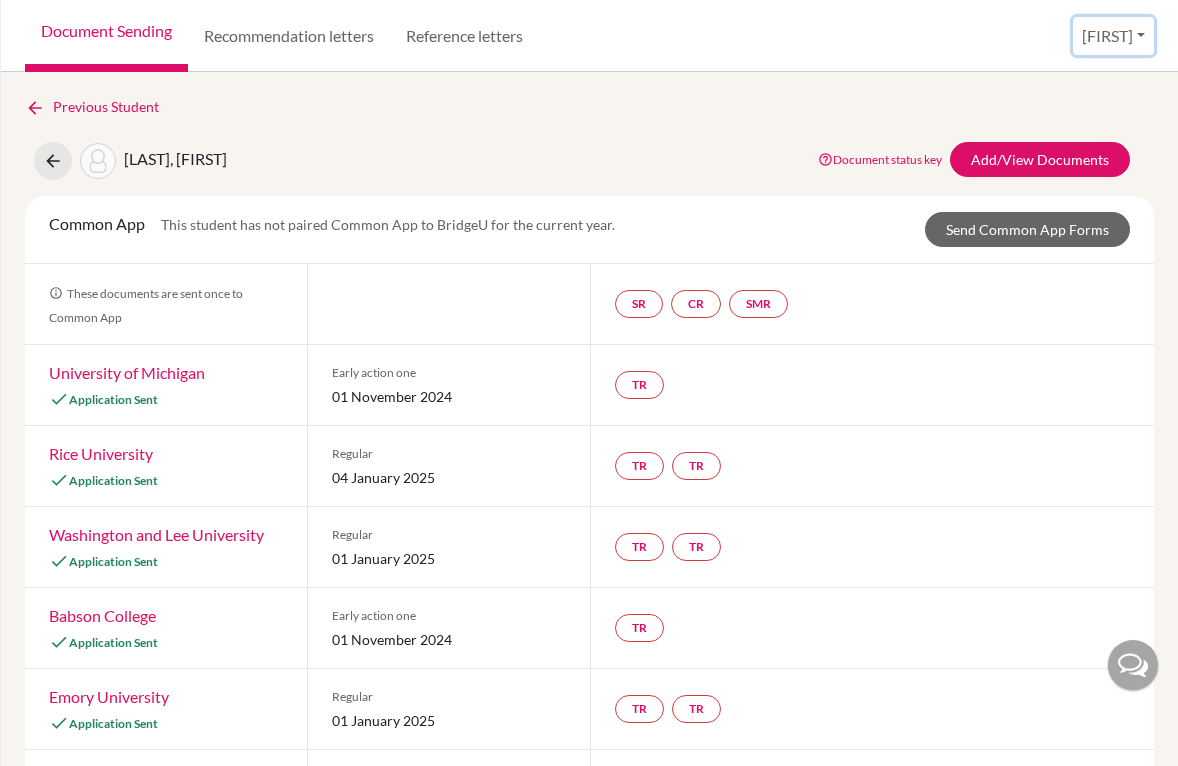 click on "[FIRST]" at bounding box center (1113, 36) 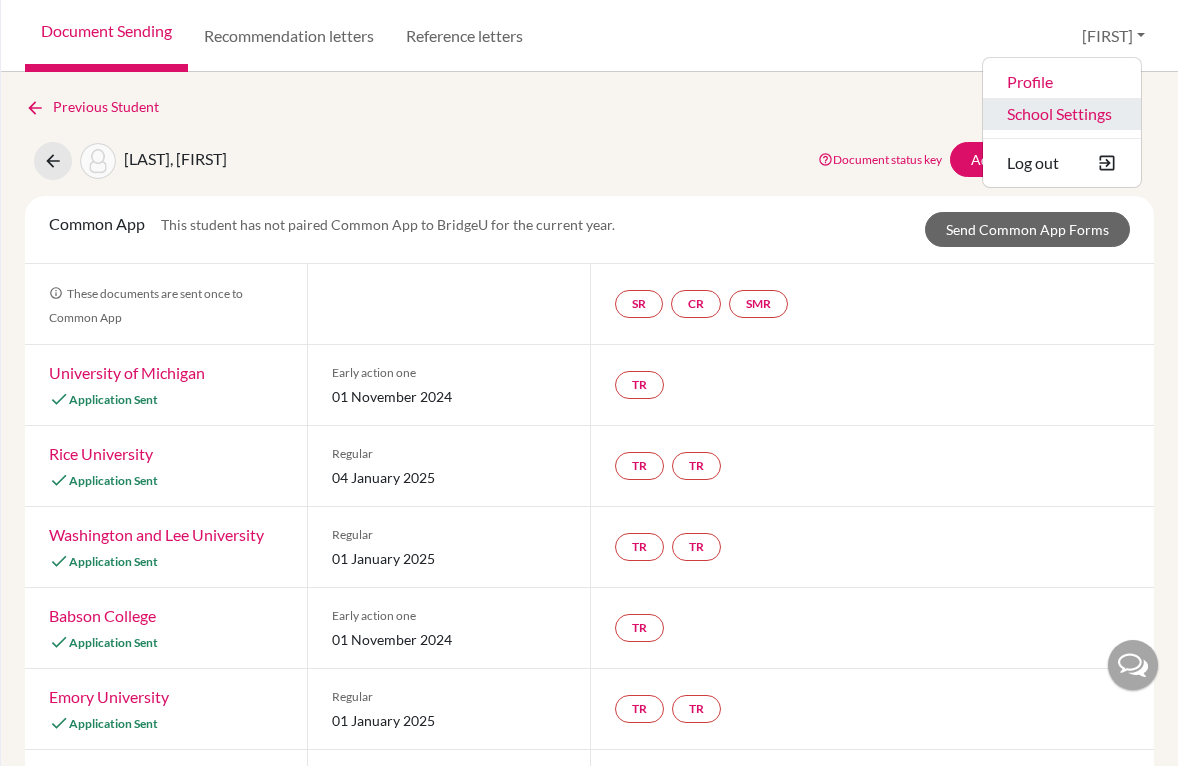 click on "School Settings" at bounding box center (1062, 114) 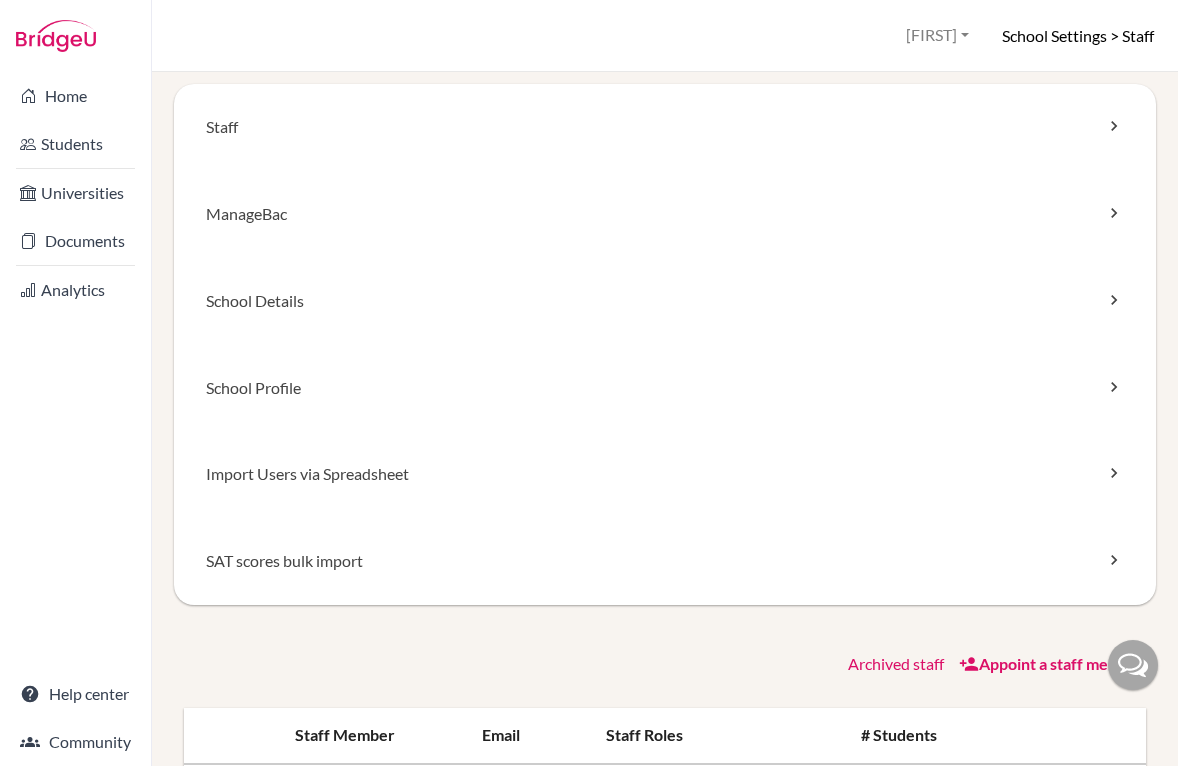 scroll, scrollTop: 0, scrollLeft: 0, axis: both 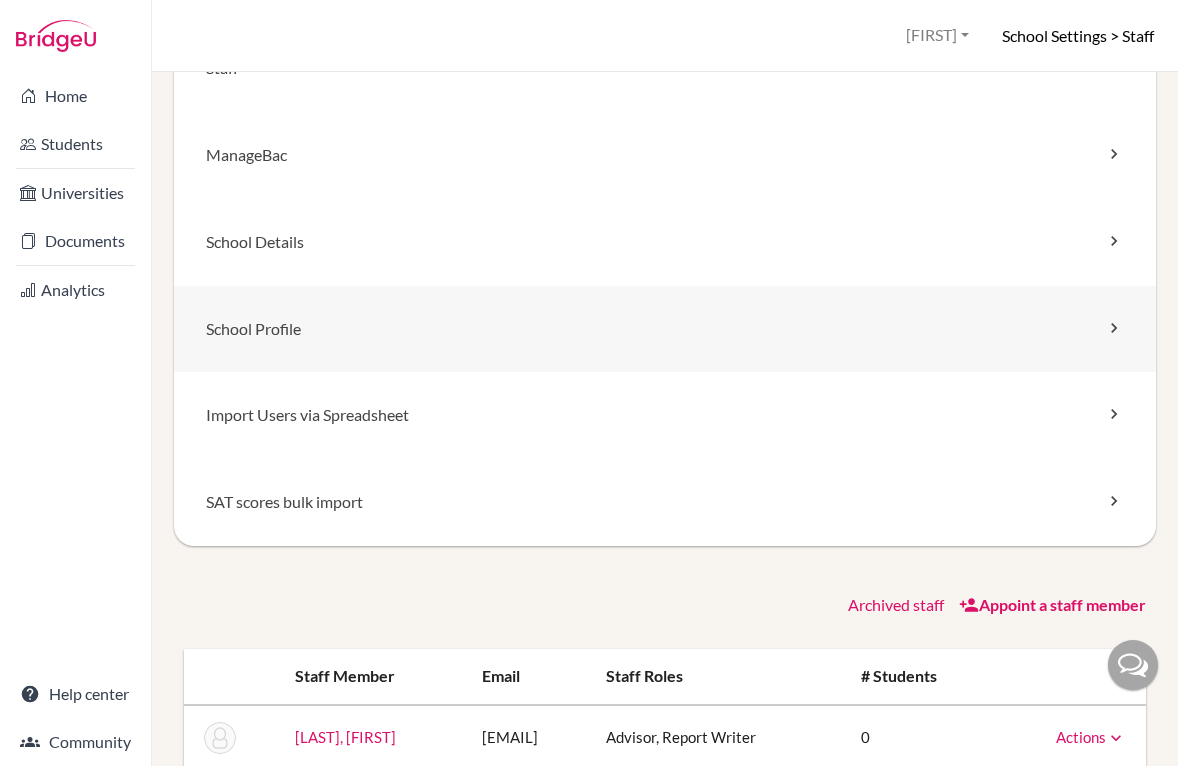 click on "School Profile" at bounding box center (665, 329) 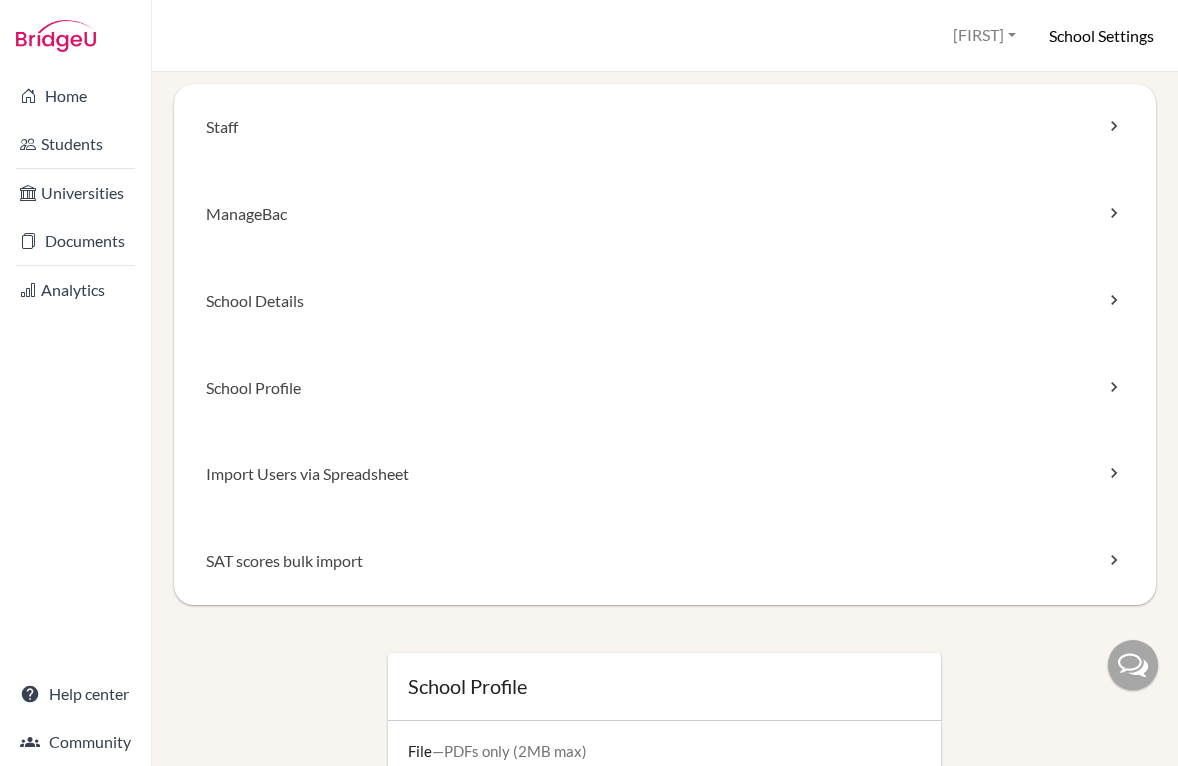scroll, scrollTop: 0, scrollLeft: 0, axis: both 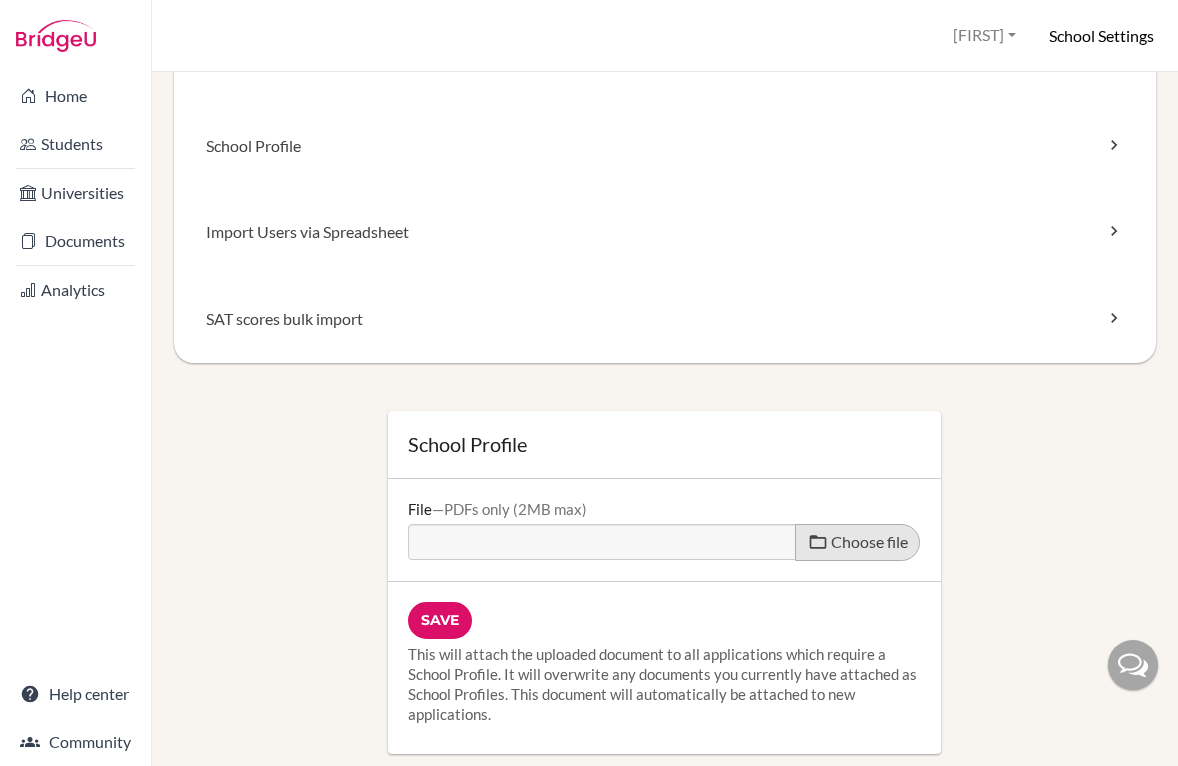 click on "Choose file" at bounding box center [869, 541] 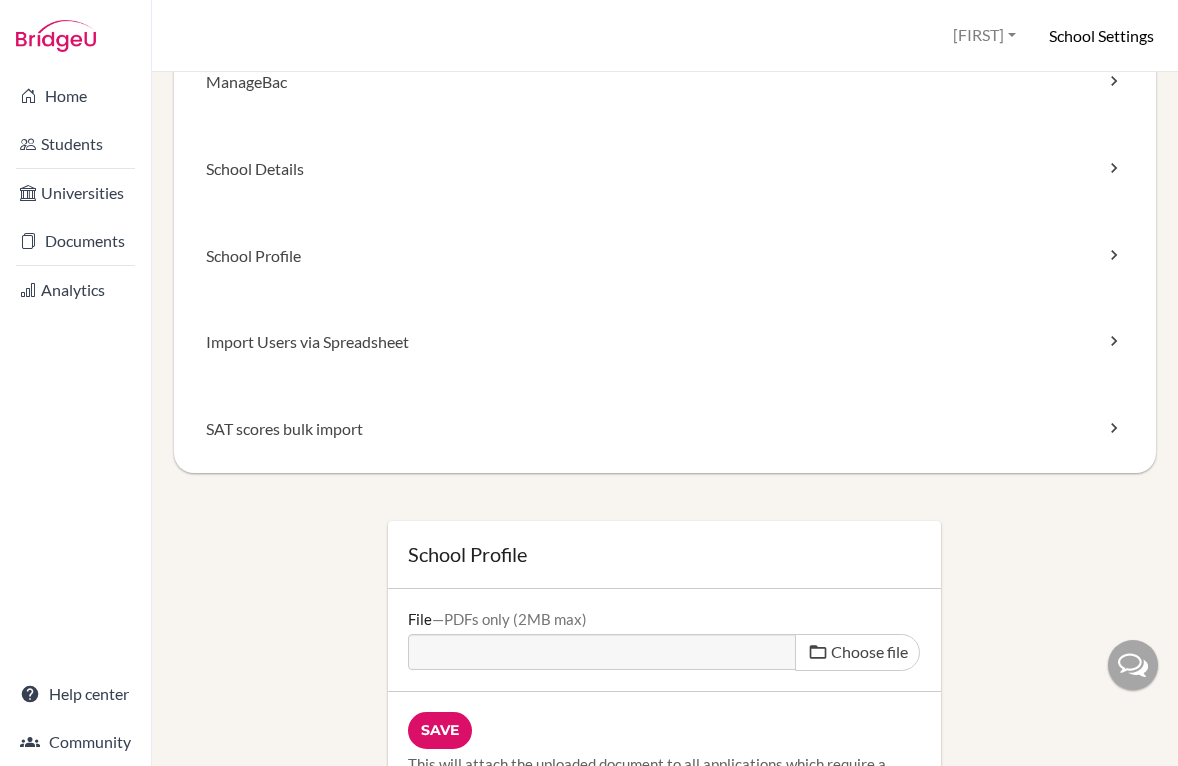 scroll, scrollTop: 0, scrollLeft: 0, axis: both 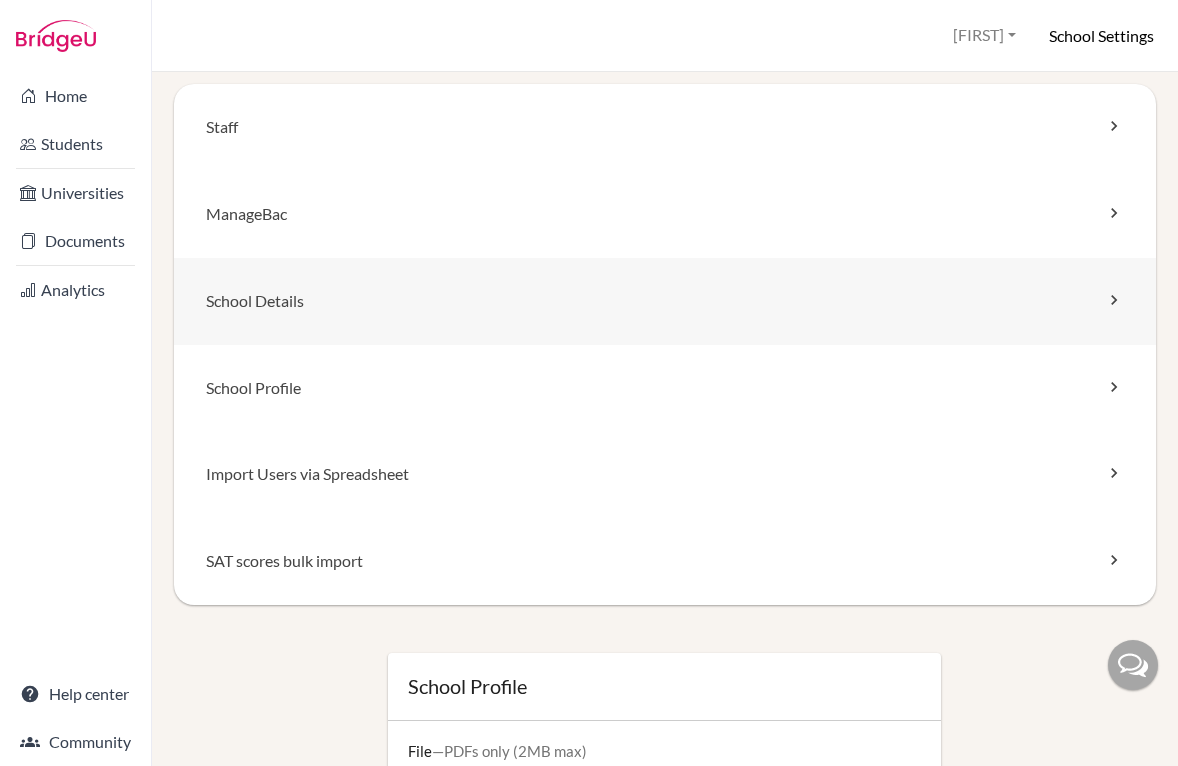 click on "School Details" at bounding box center [665, 301] 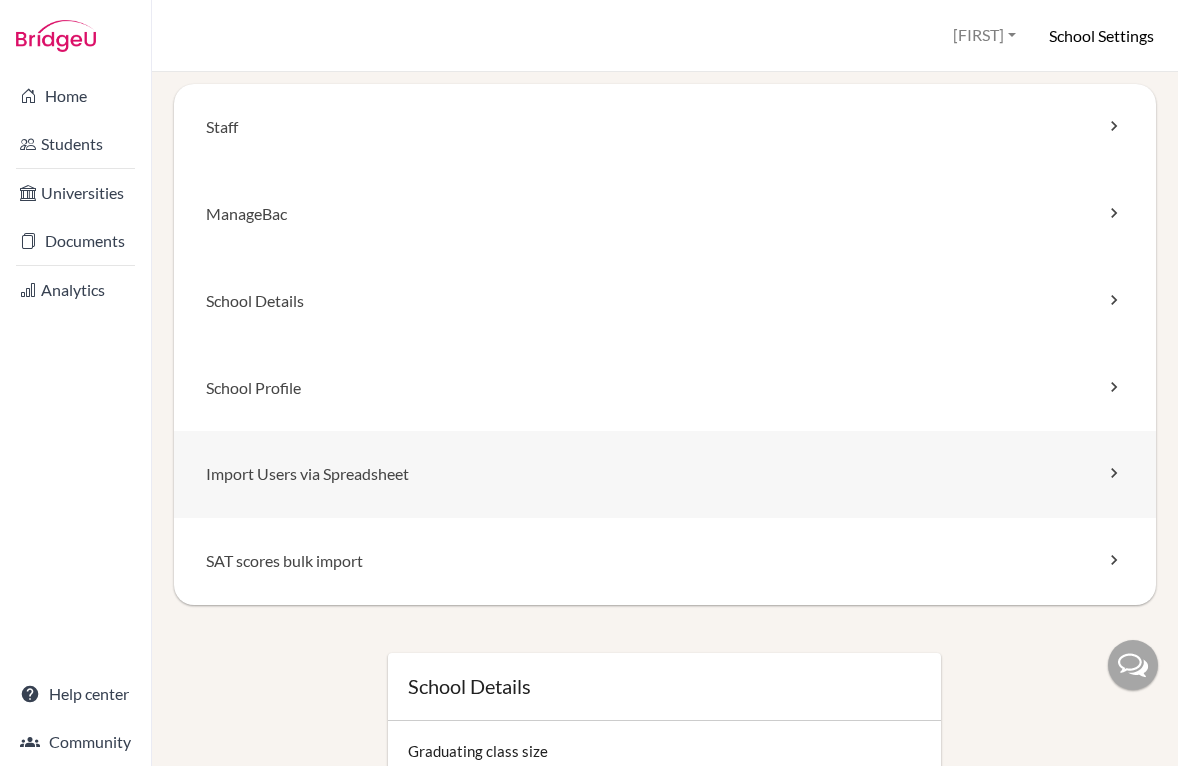 scroll, scrollTop: 0, scrollLeft: 0, axis: both 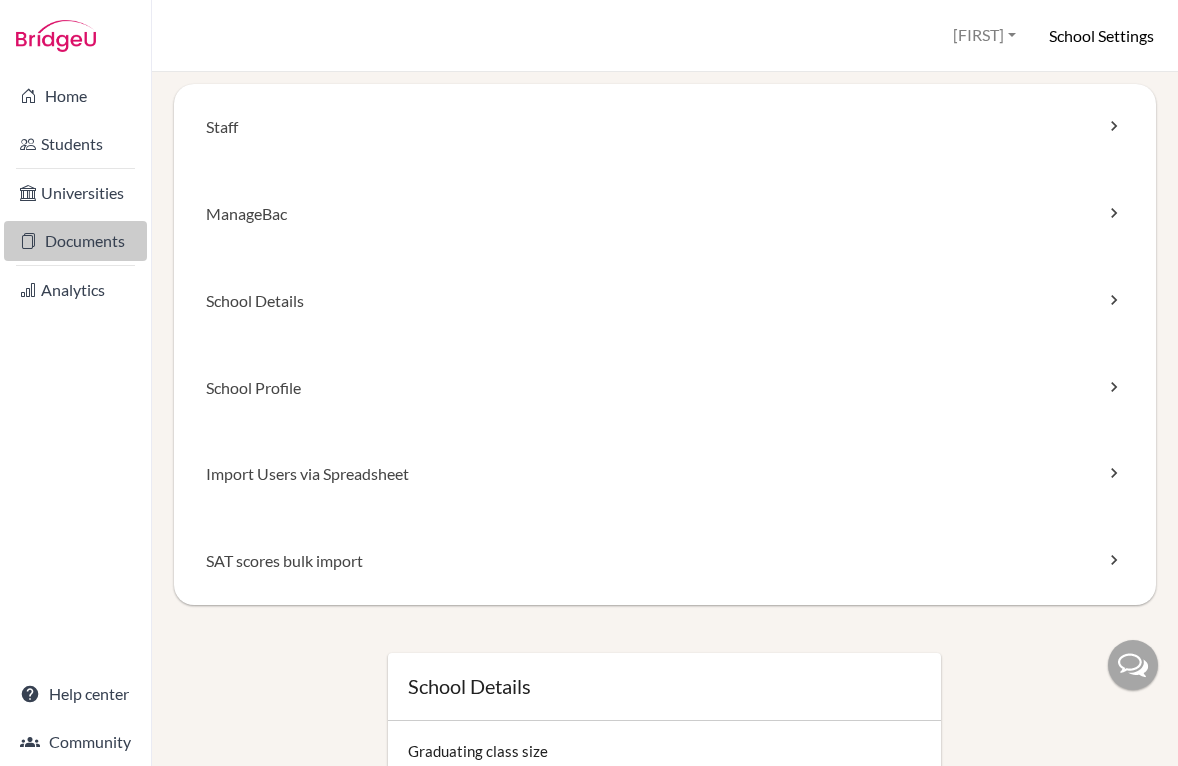 click on "Documents" at bounding box center [75, 241] 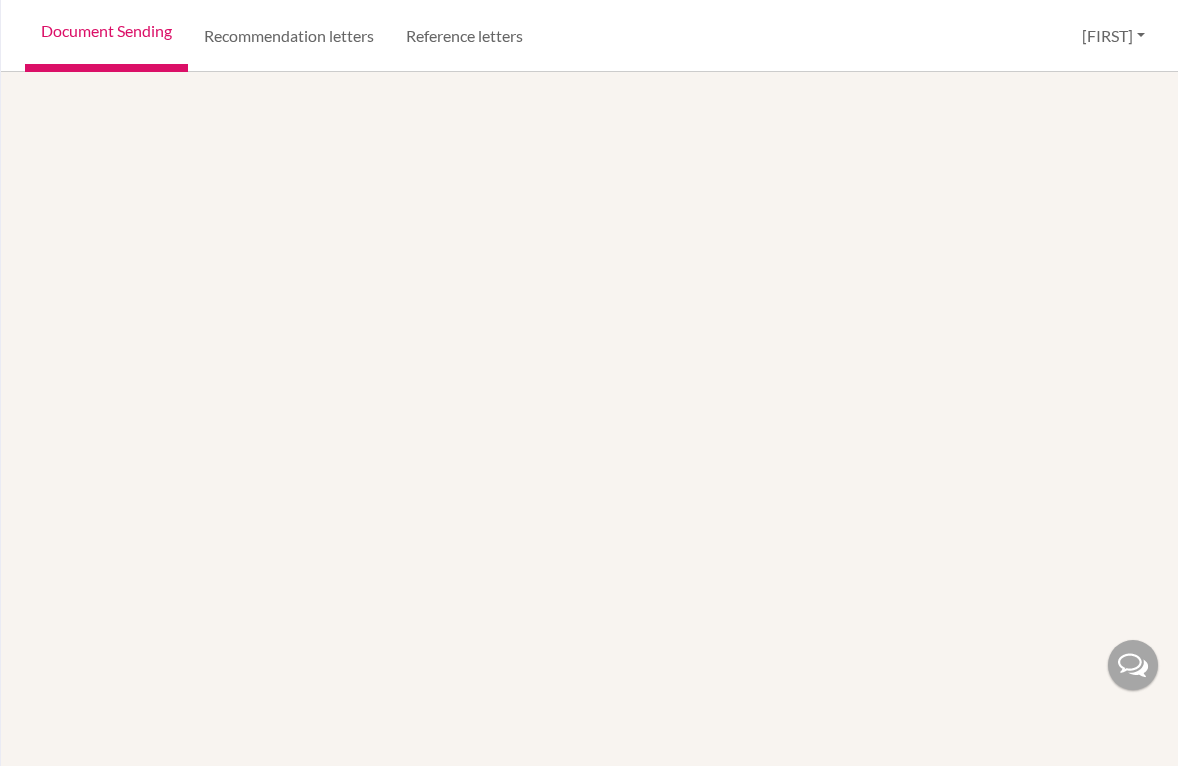 scroll, scrollTop: 0, scrollLeft: 0, axis: both 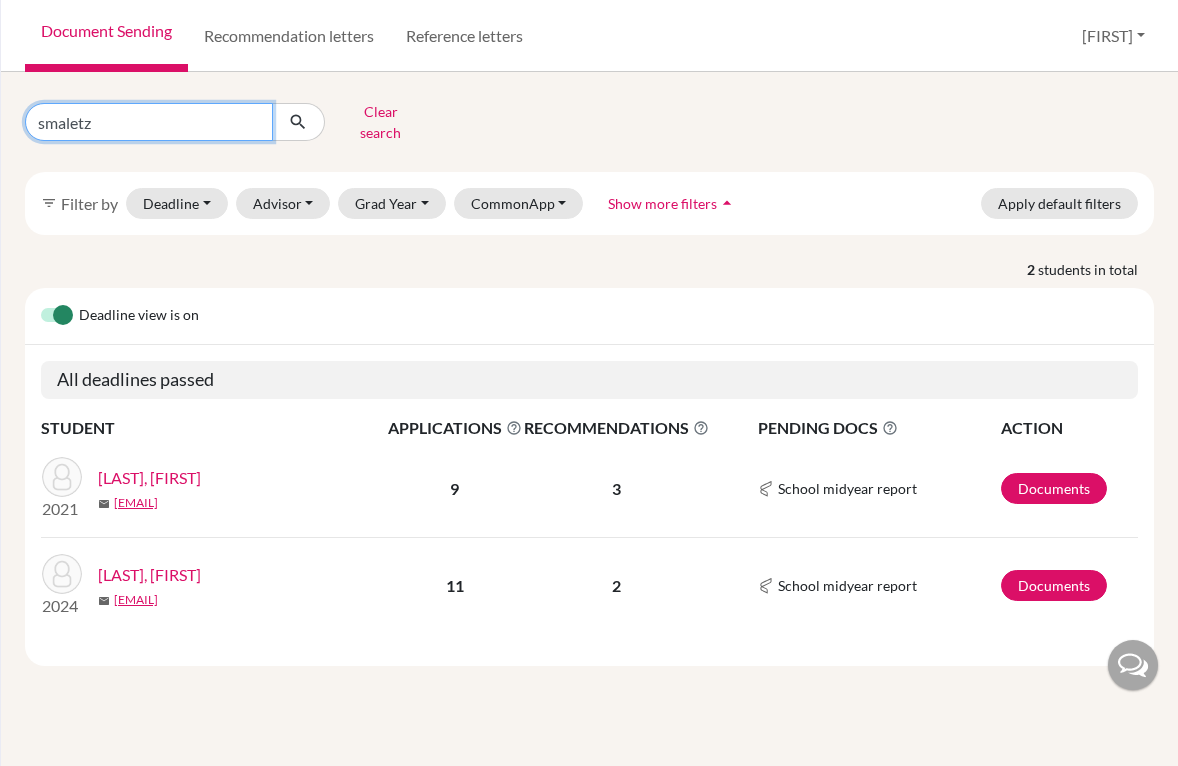 click on "smaletz" at bounding box center [149, 122] 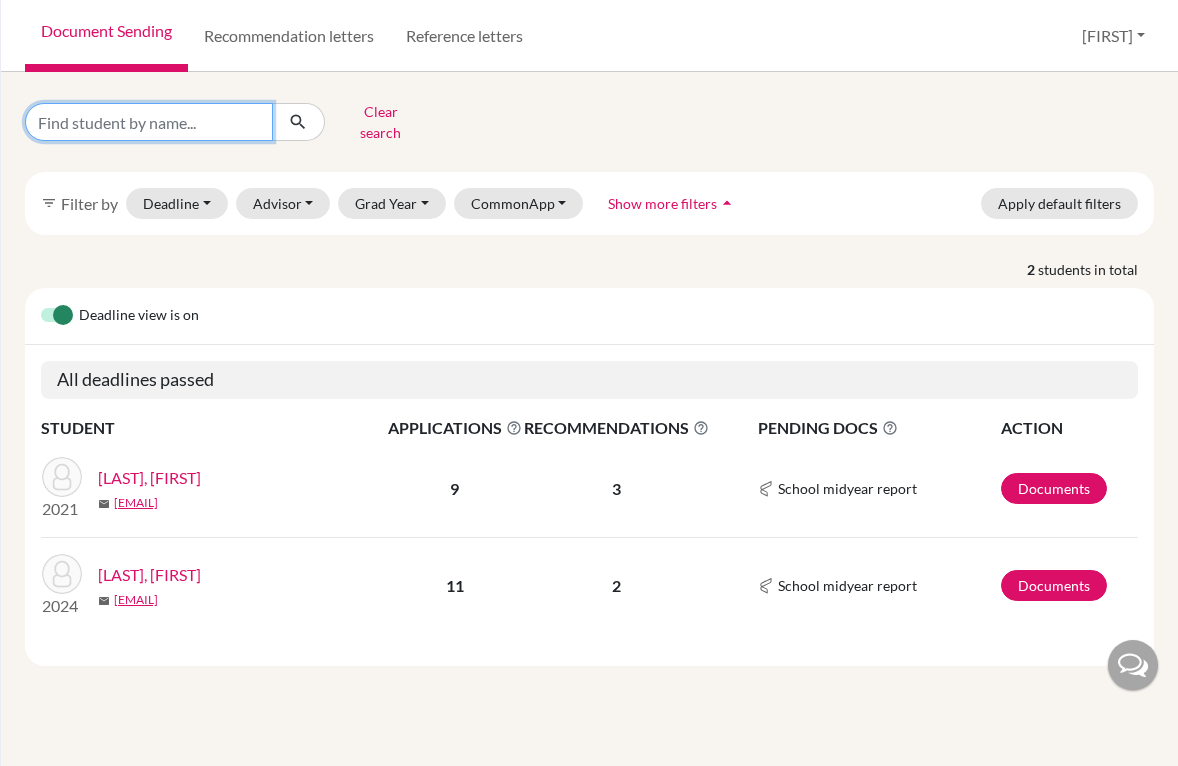 click at bounding box center (149, 122) 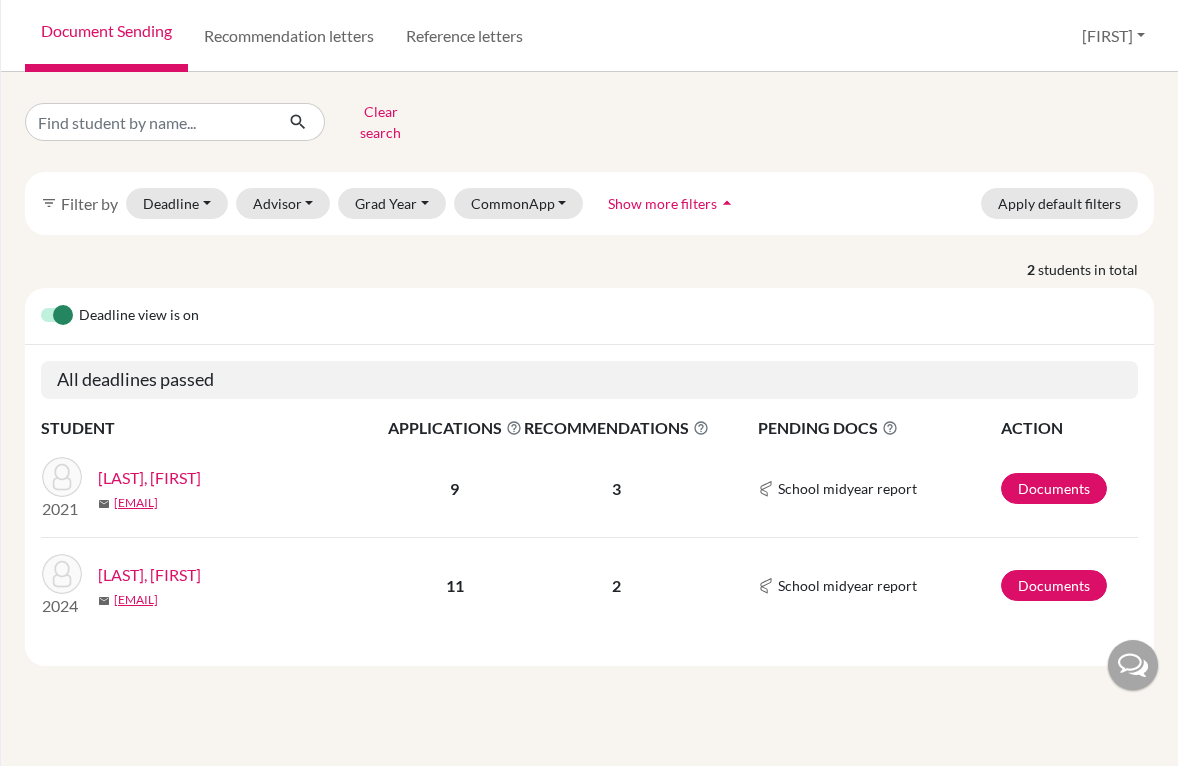 click on "Clear search filter_list Filter by Deadline     -  Select a date range Or double click for a single date selection Today Within 2 weeks Within 1 month This cycle January February March April May June July August September October November December 2025 M T W T F S S 28 29 30 31 1 2 3 4 5 6 7 8 9 10 11 12 13 14 15 16 17 18 19 20 21 22 23 24 25 26 27 28 29 30 31 1 2 3 4 5 6 7 January February March April May June July August September October November December 2025 M T W T F S S 25 26 27 28 29 30 31 1 2 3 4 5 6 7 8 9 10 11 12 13 14 15 16 17 18 19 20 21 22 23 24 25 26 27 28 29 30 1 2 3 4 5 Advisor My students Without advisor [LAST], [FIRST] [LAST], [FIRST] [LAST], [FIRST] [LAST], [FIRST] [LAST], [FIRST] [LAST], [FIRST] [LAST], [FIRST] [LAST], [FIRST] Grad Year 2026 2025 2024 2023 2022 2021 2020 2019 2018 CommonApp Paired Not paired FERPA not answered FERPA waived FERPA not waived Show more filters arrow_drop_up Apply default filters 2  students in total Deadline view is on STUDENT ACTION 2021" at bounding box center (589, 419) 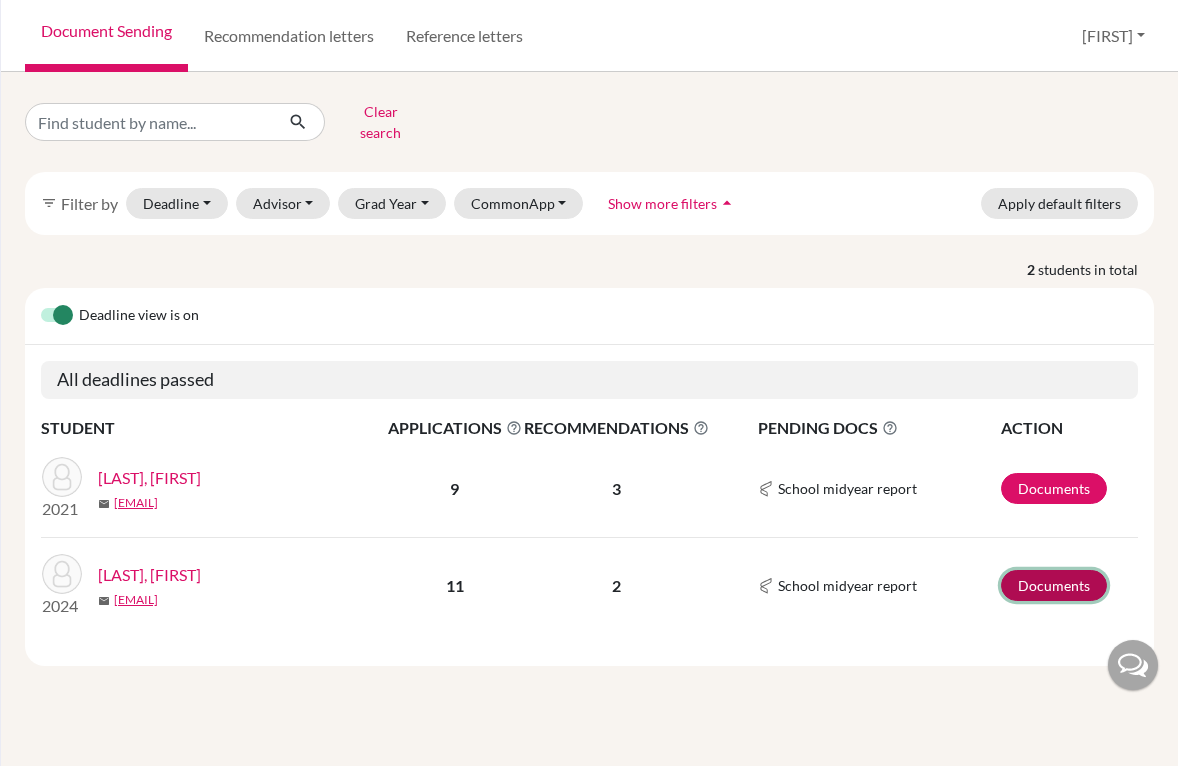 click on "Documents" at bounding box center (1054, 585) 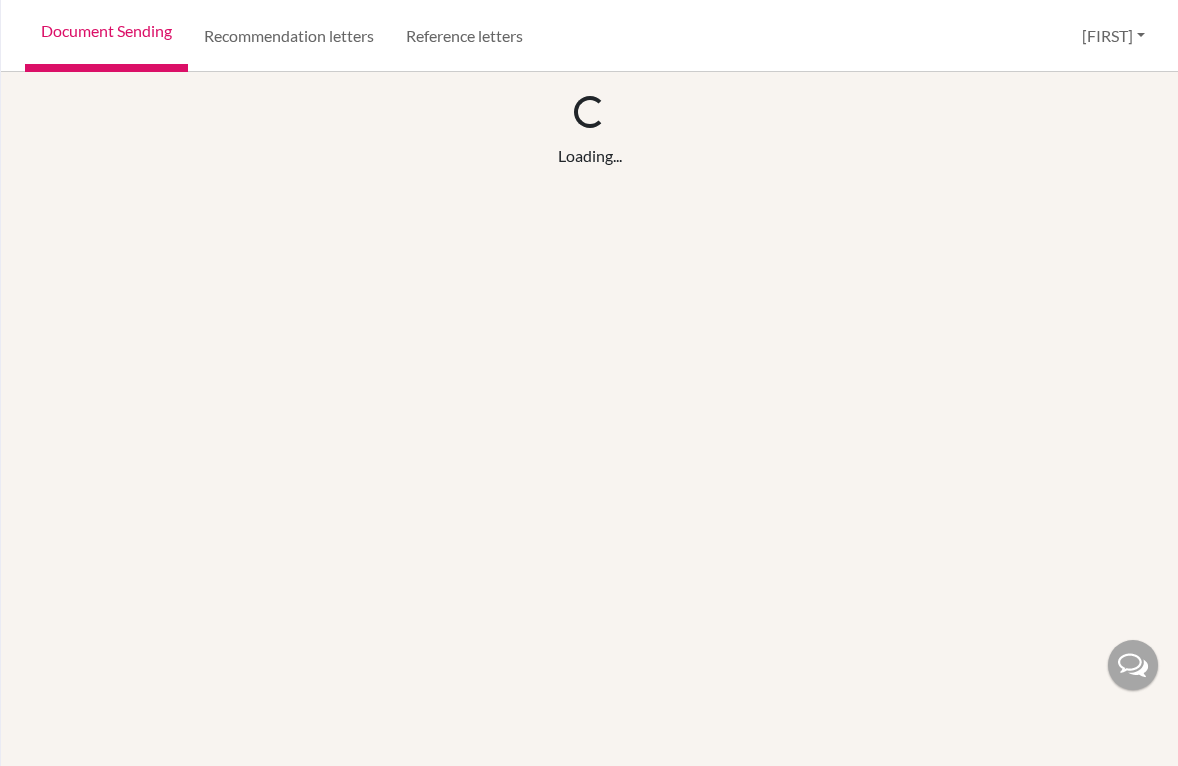 scroll, scrollTop: 0, scrollLeft: 0, axis: both 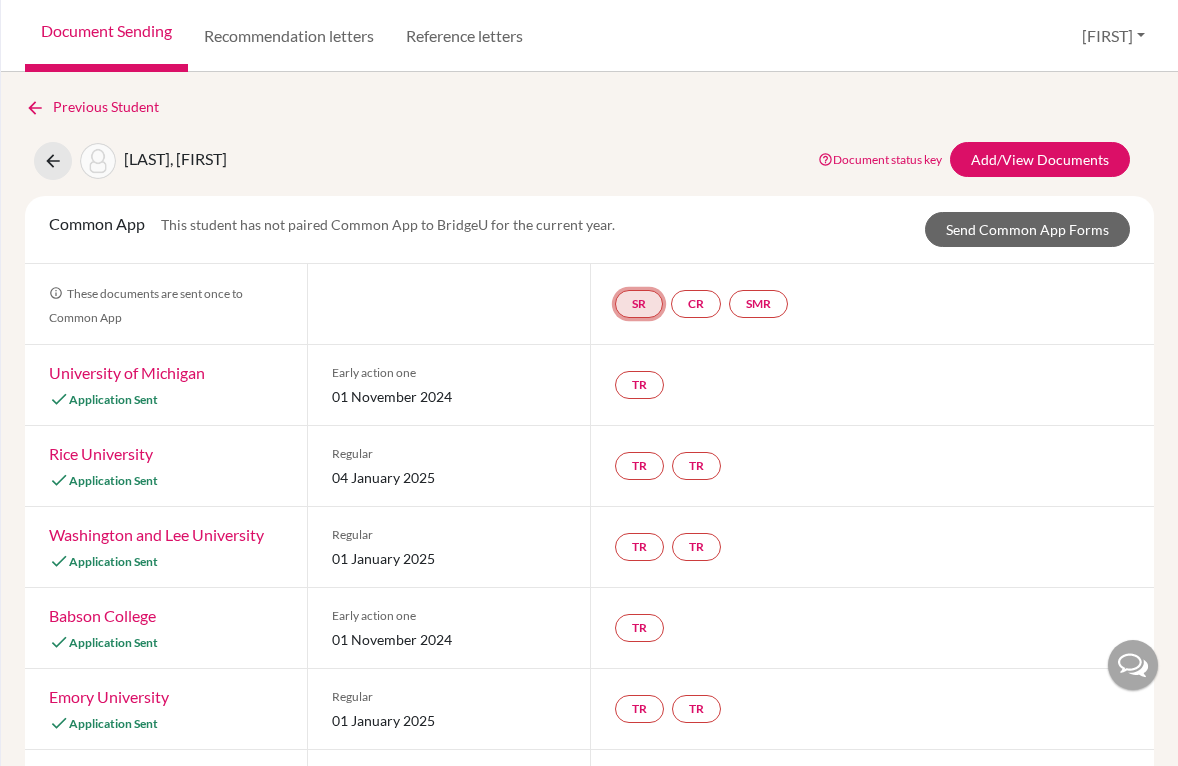 click on "SR" 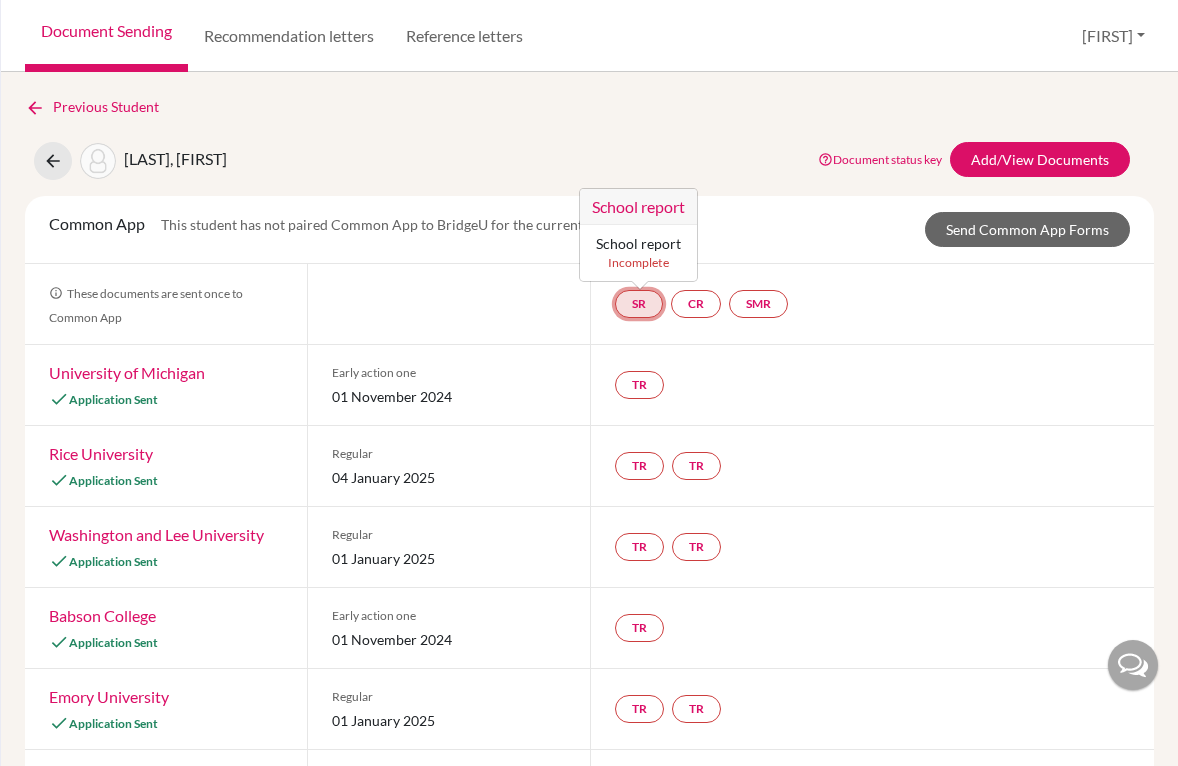 click on "School report" at bounding box center (638, 243) 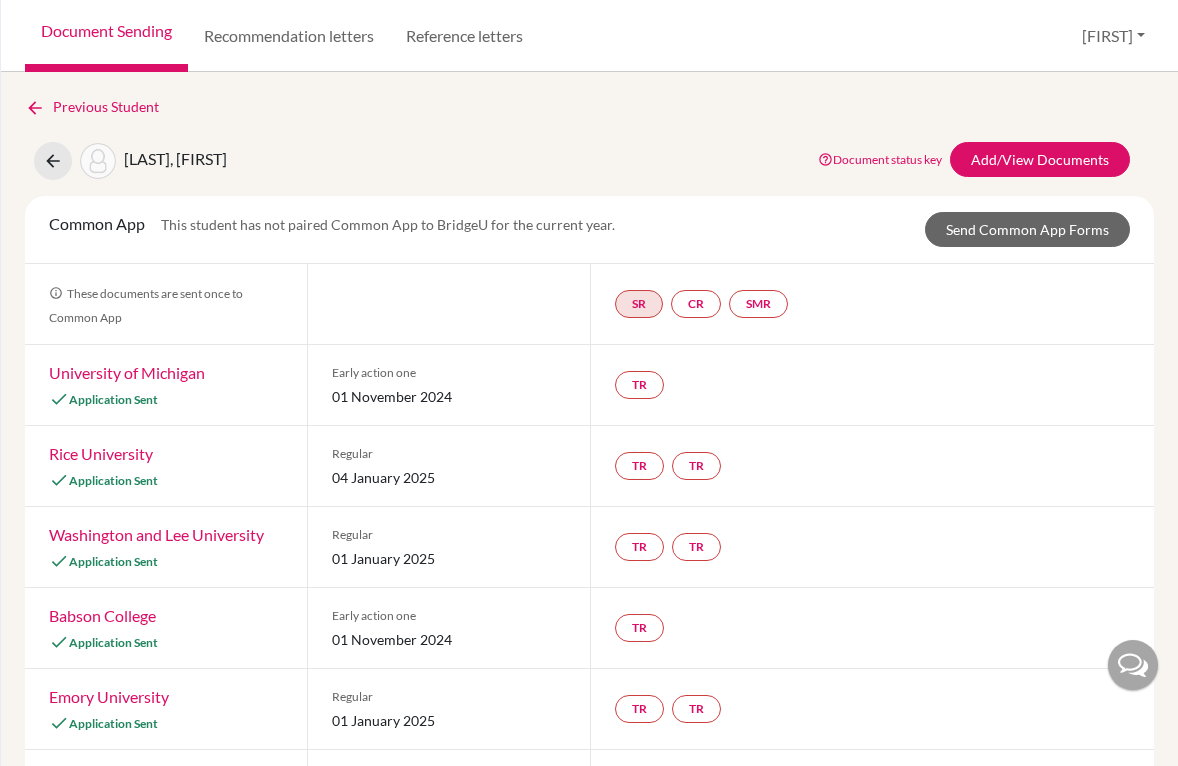 click on "SR  CR  SMR" at bounding box center (872, 304) 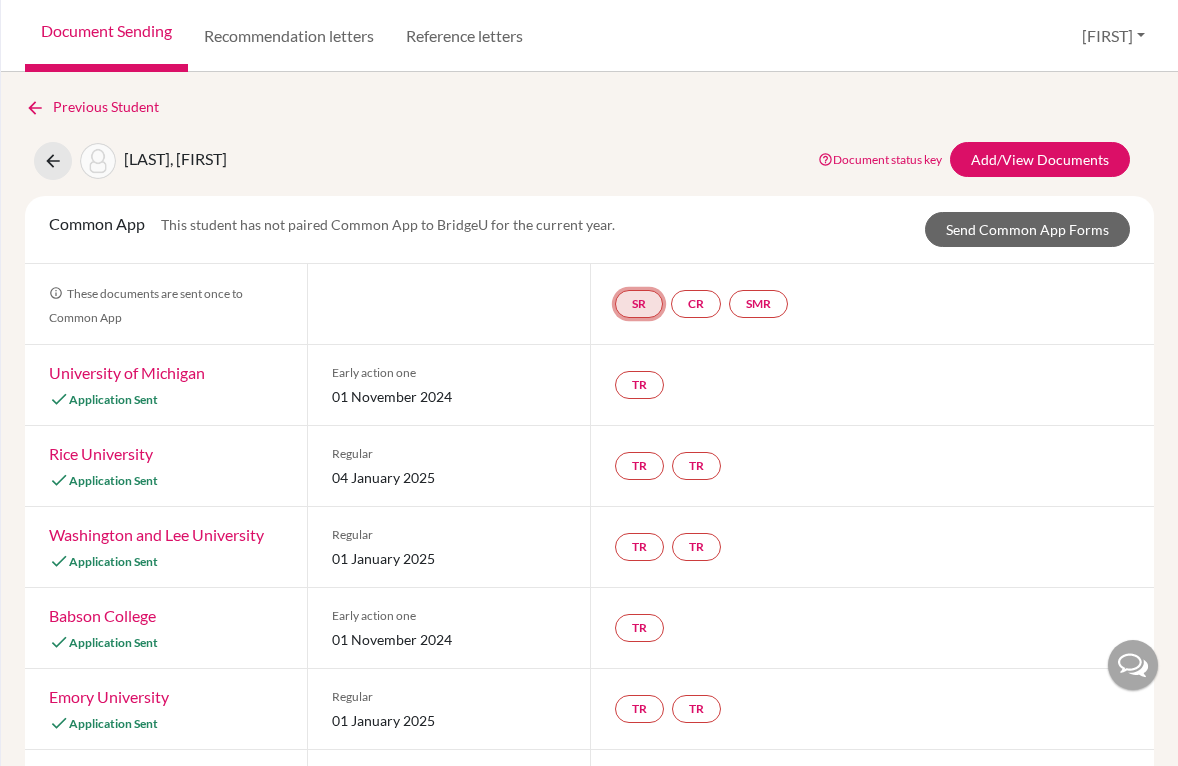 click on "SR" 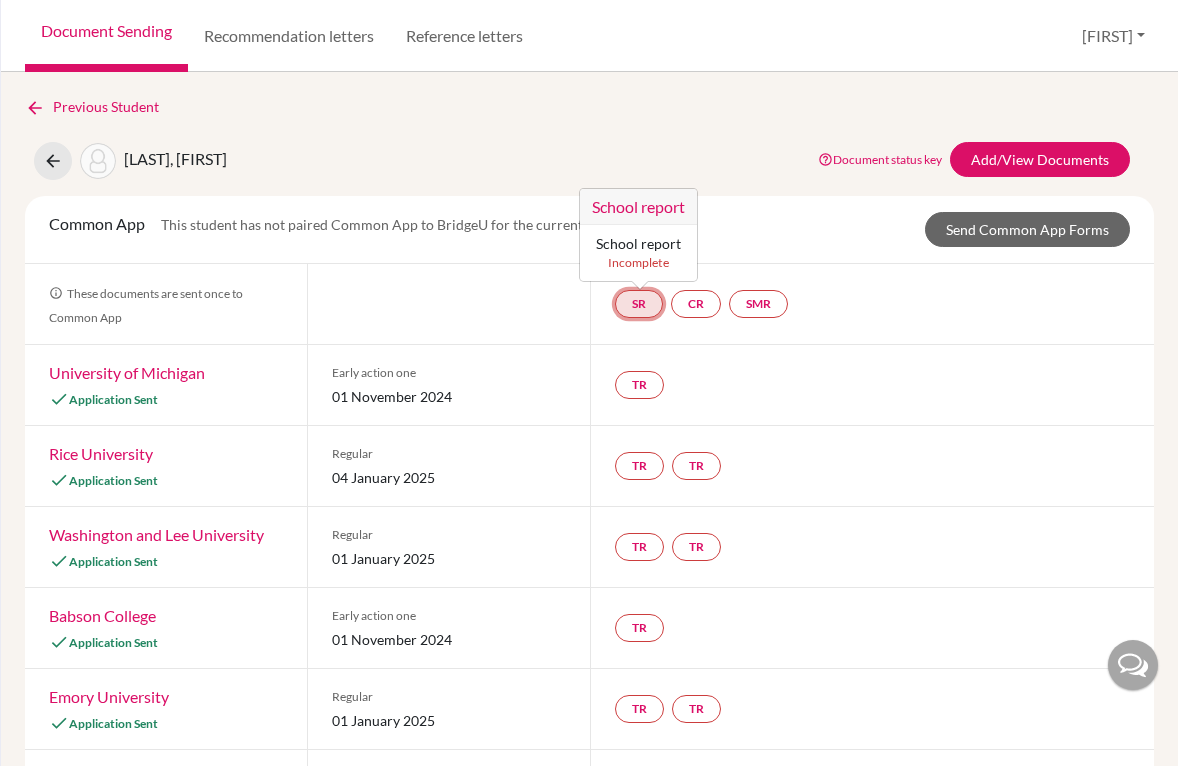 click on "School report" at bounding box center [638, 243] 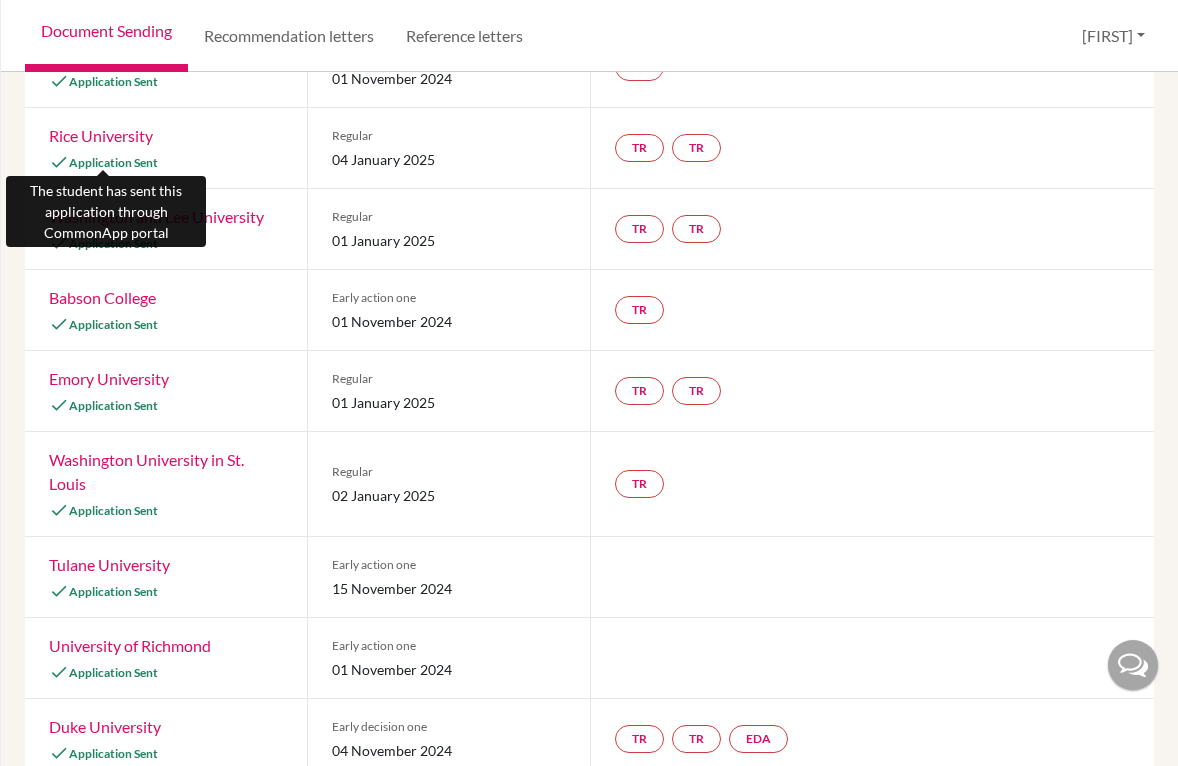scroll, scrollTop: 388, scrollLeft: 0, axis: vertical 